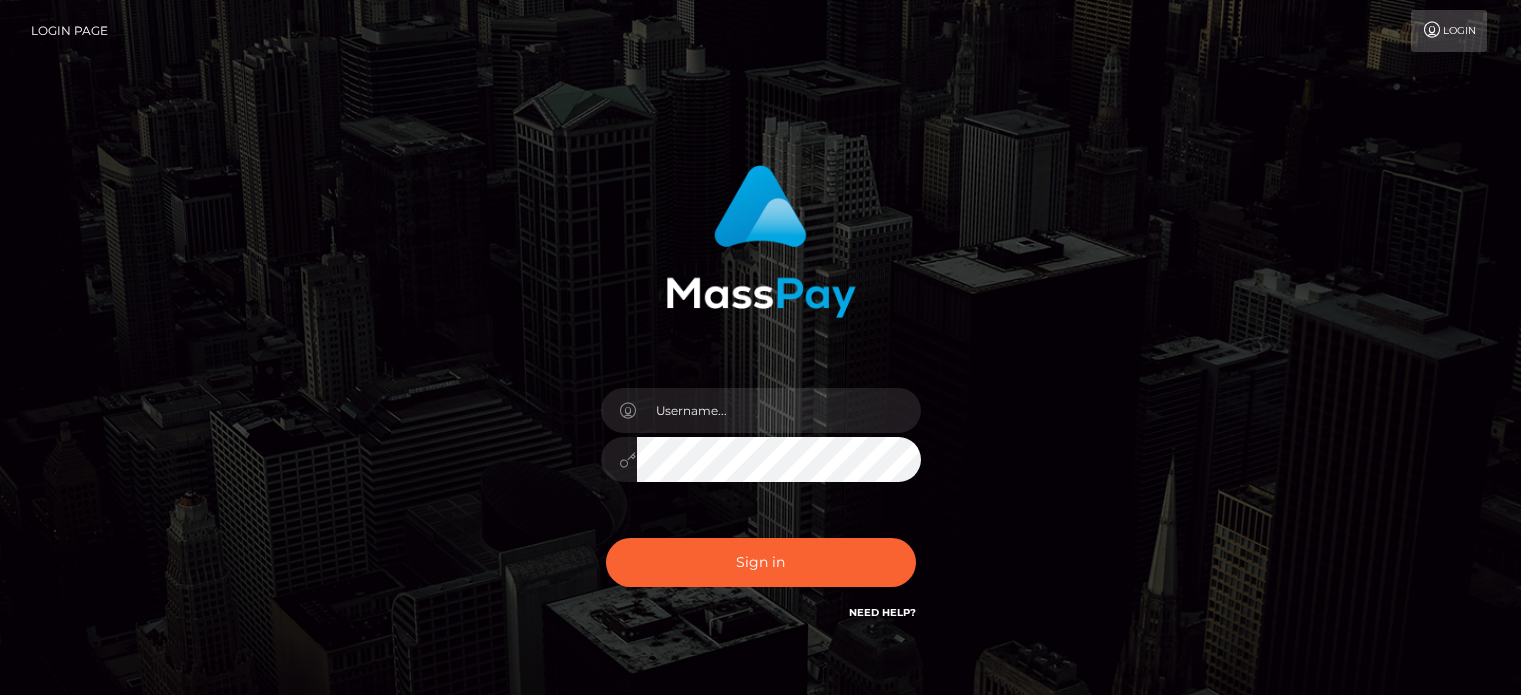 scroll, scrollTop: 0, scrollLeft: 0, axis: both 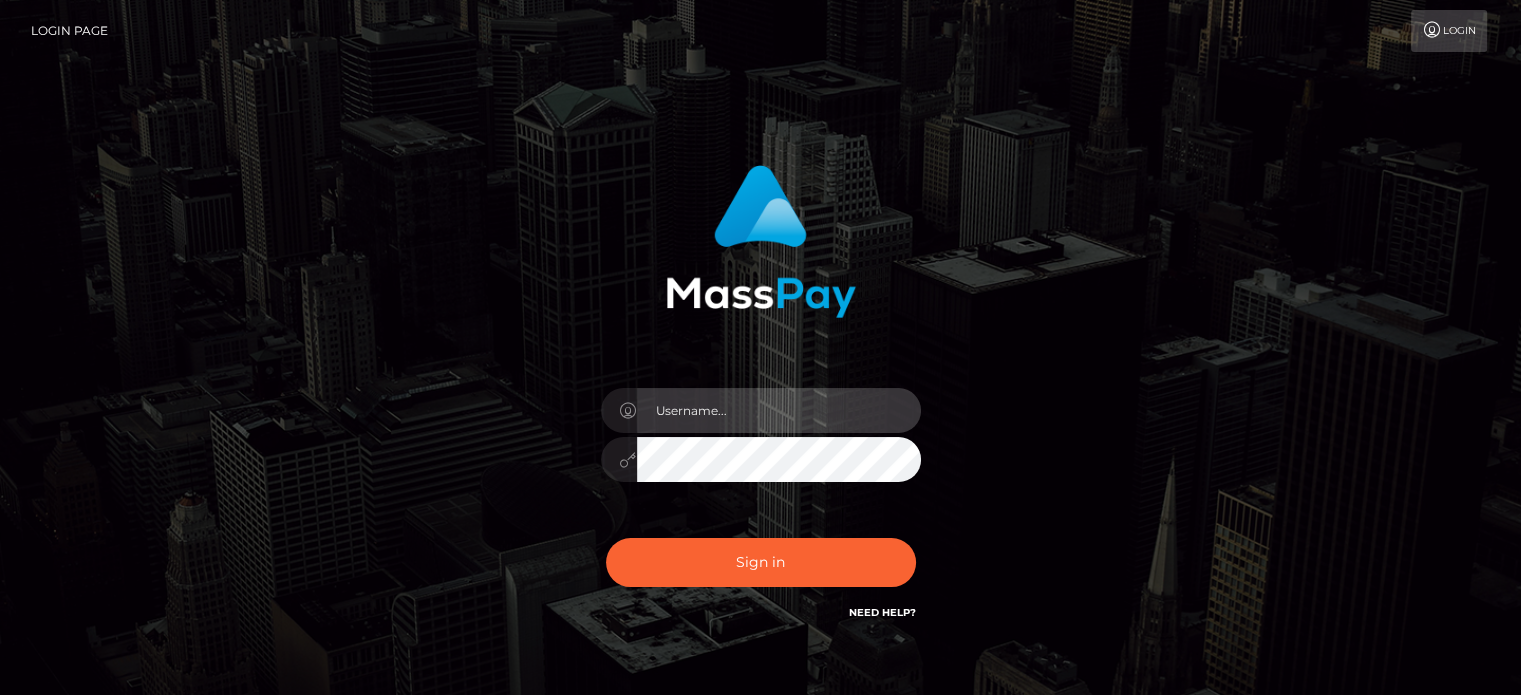 drag, startPoint x: 0, startPoint y: 0, endPoint x: 727, endPoint y: 406, distance: 832.6854 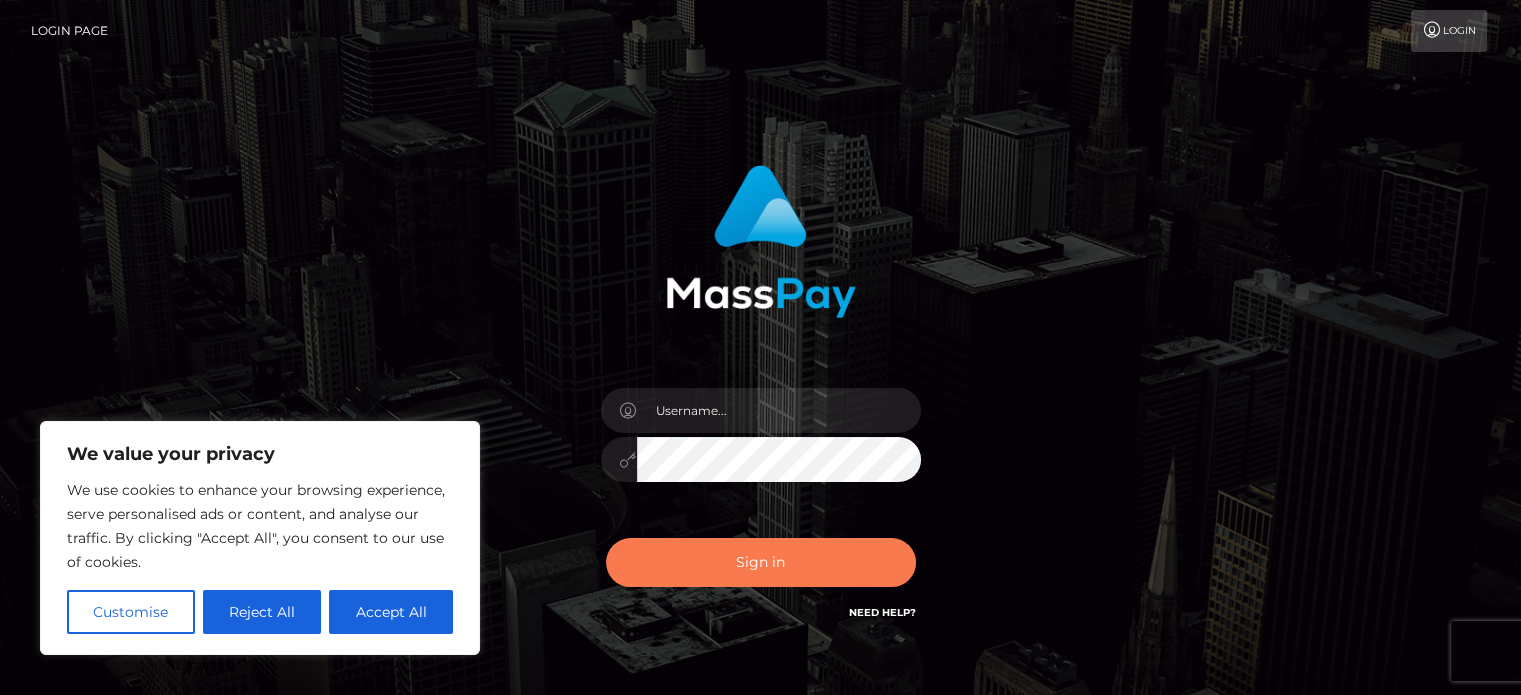 click on "Sign in" at bounding box center [761, 562] 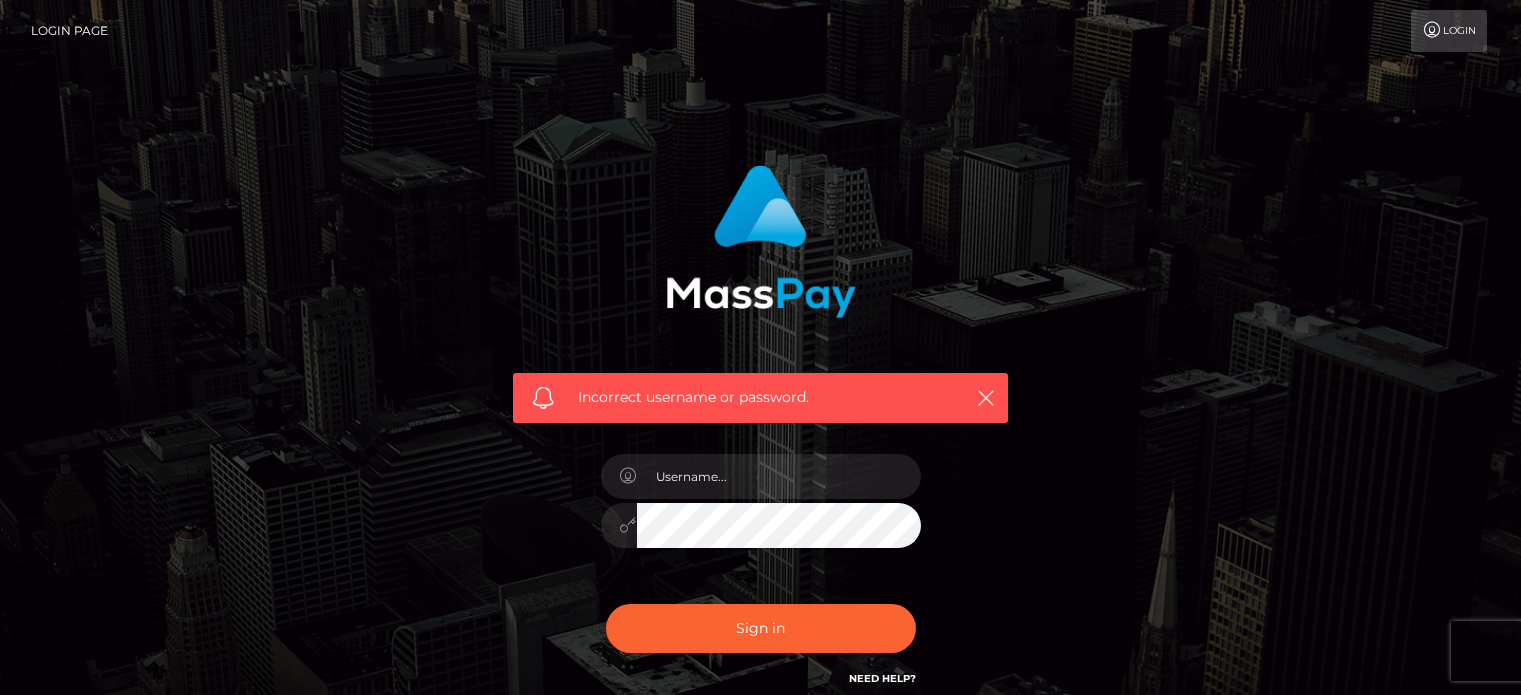 scroll, scrollTop: 0, scrollLeft: 0, axis: both 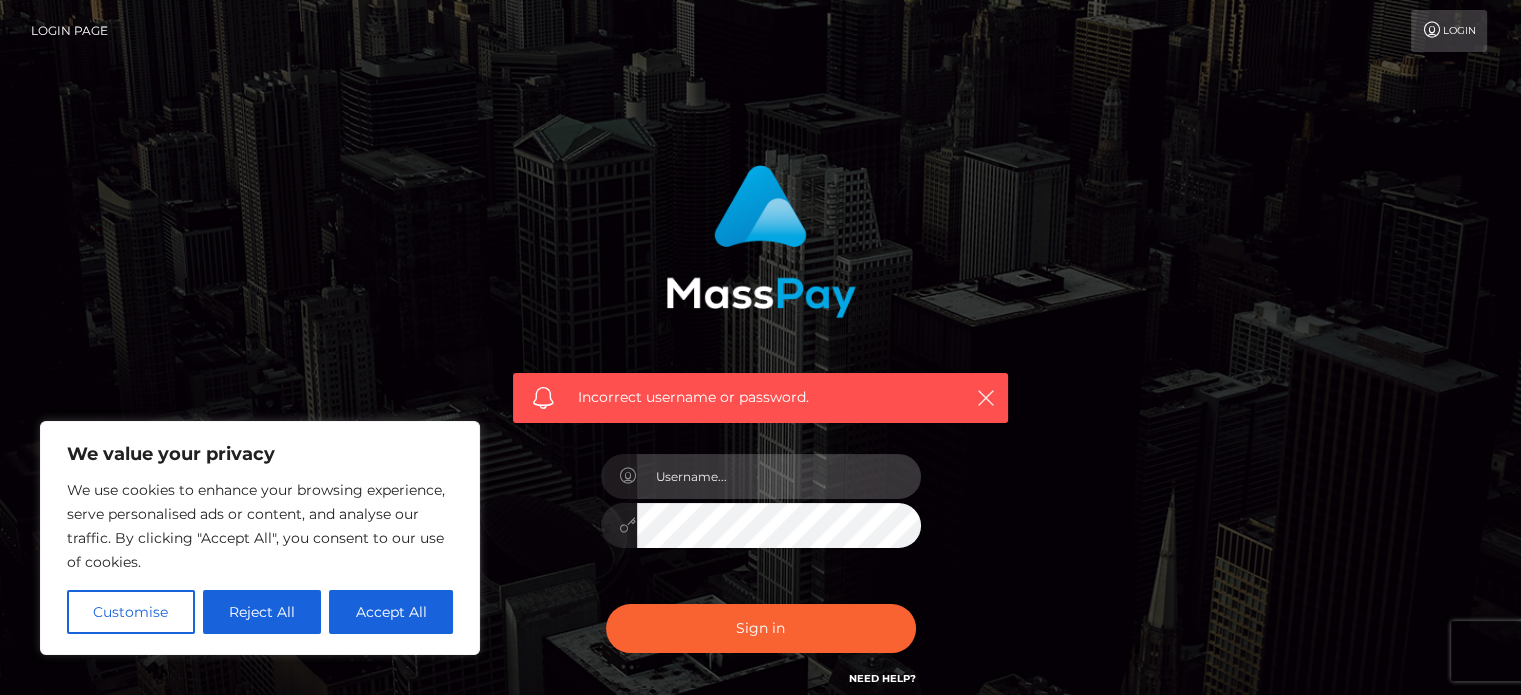 click at bounding box center (779, 476) 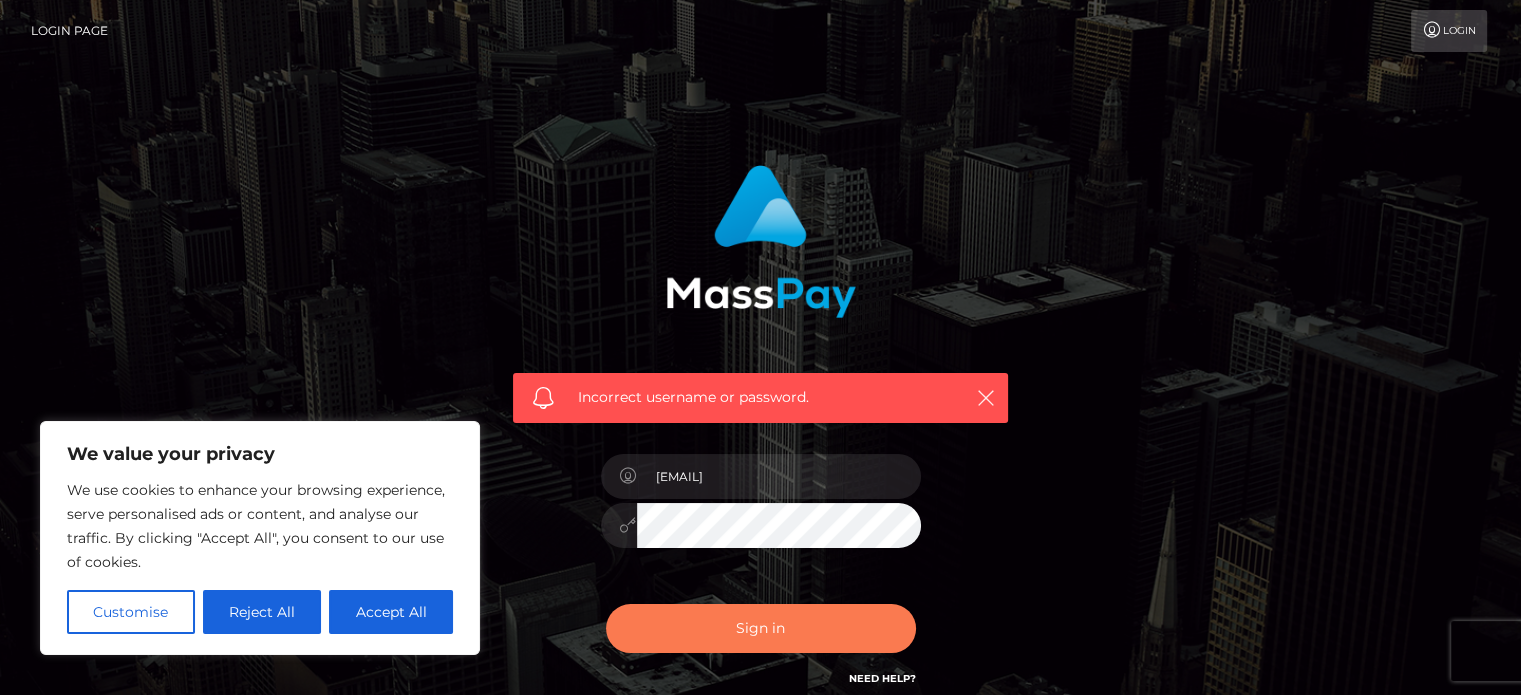 click on "Sign in" at bounding box center [761, 628] 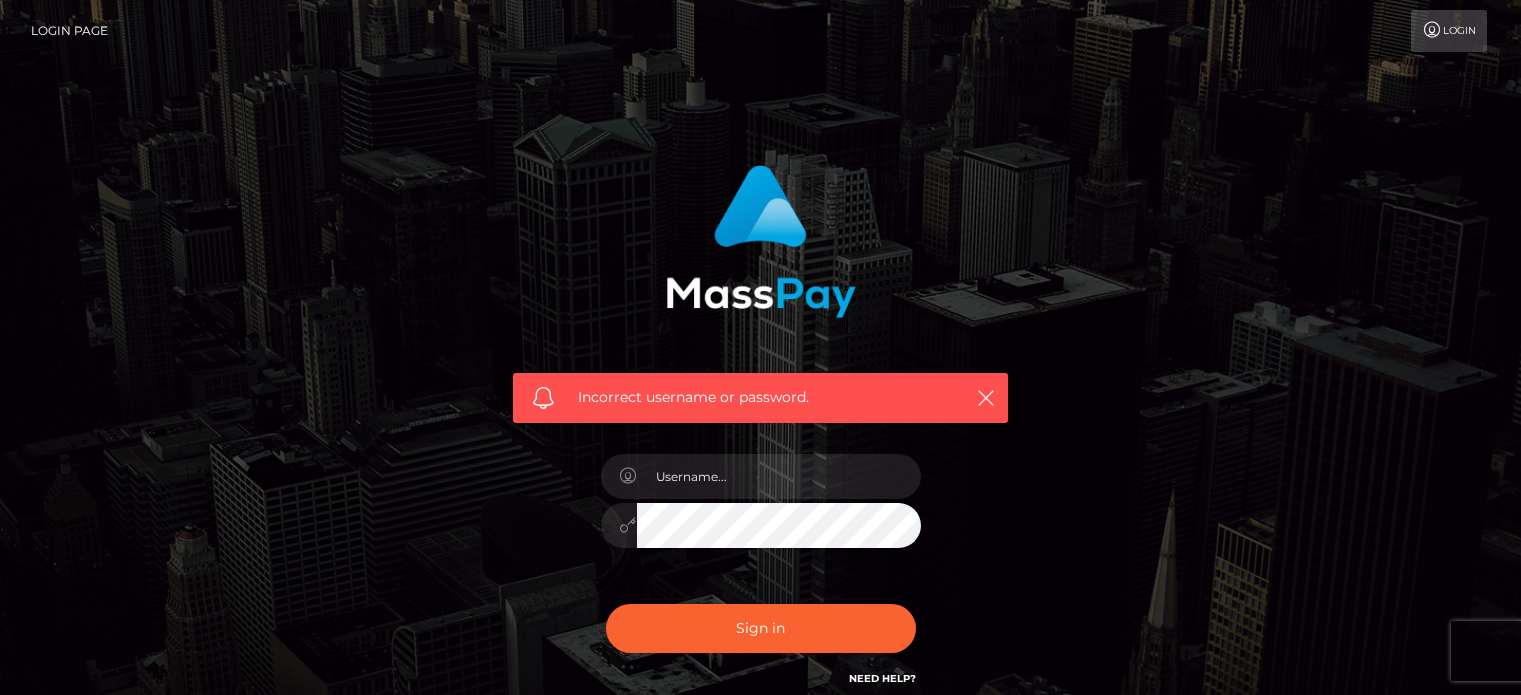 scroll, scrollTop: 0, scrollLeft: 0, axis: both 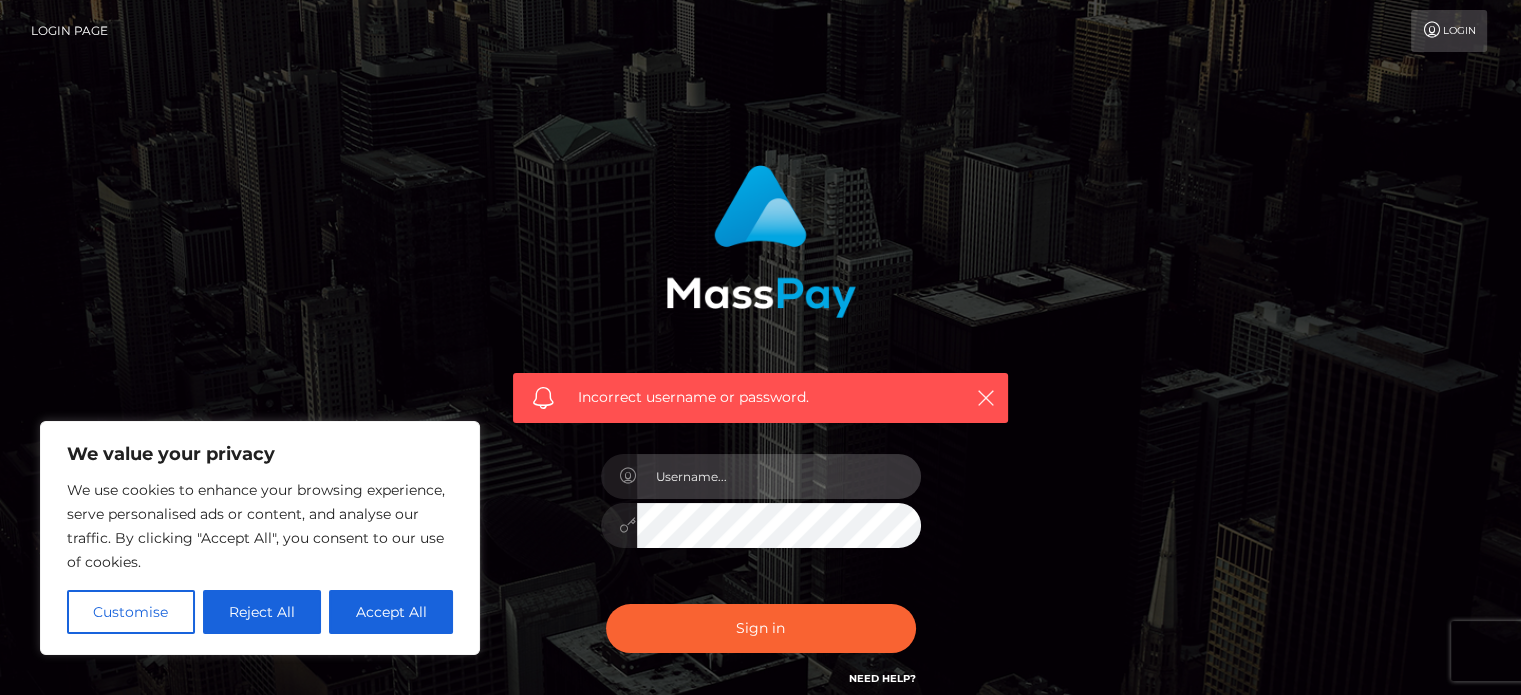 click at bounding box center [779, 476] 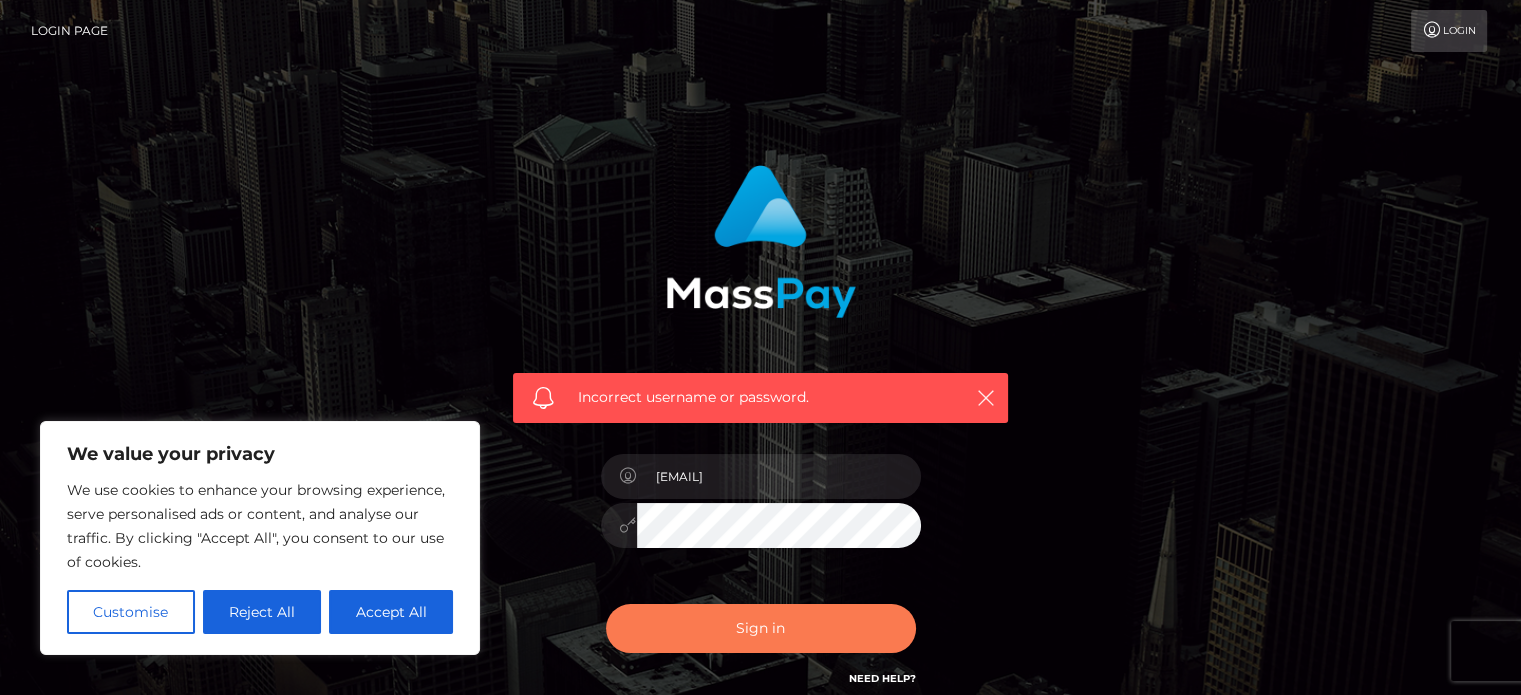 click on "Sign in" at bounding box center [761, 628] 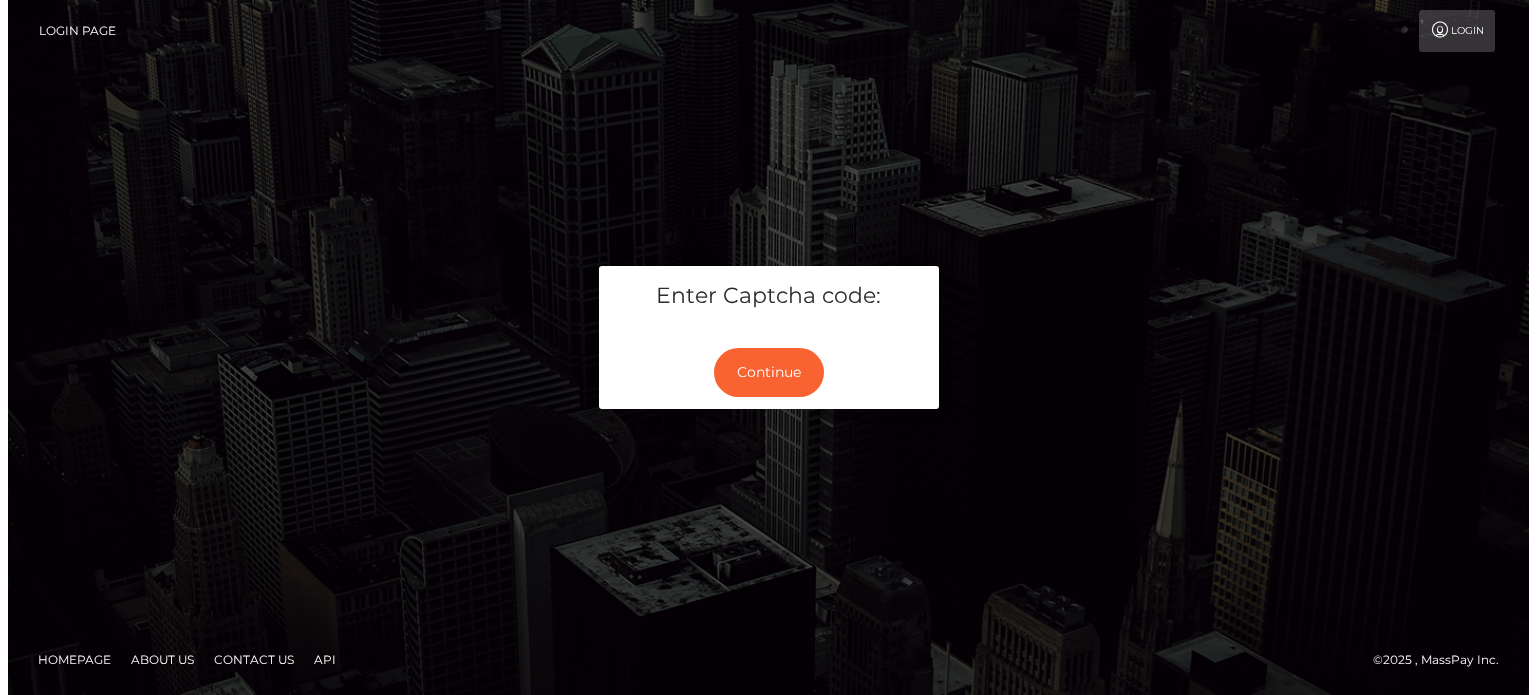 scroll, scrollTop: 0, scrollLeft: 0, axis: both 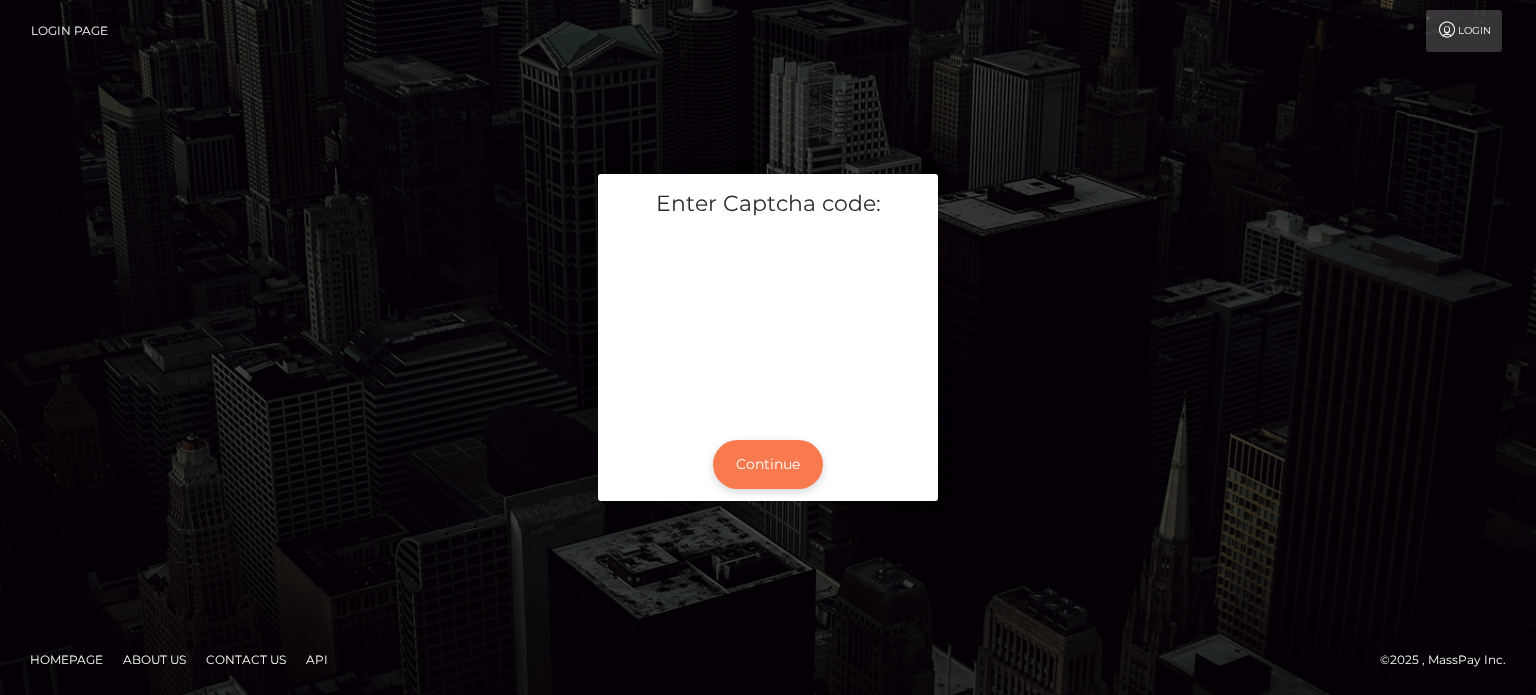 click on "Continue" at bounding box center [768, 464] 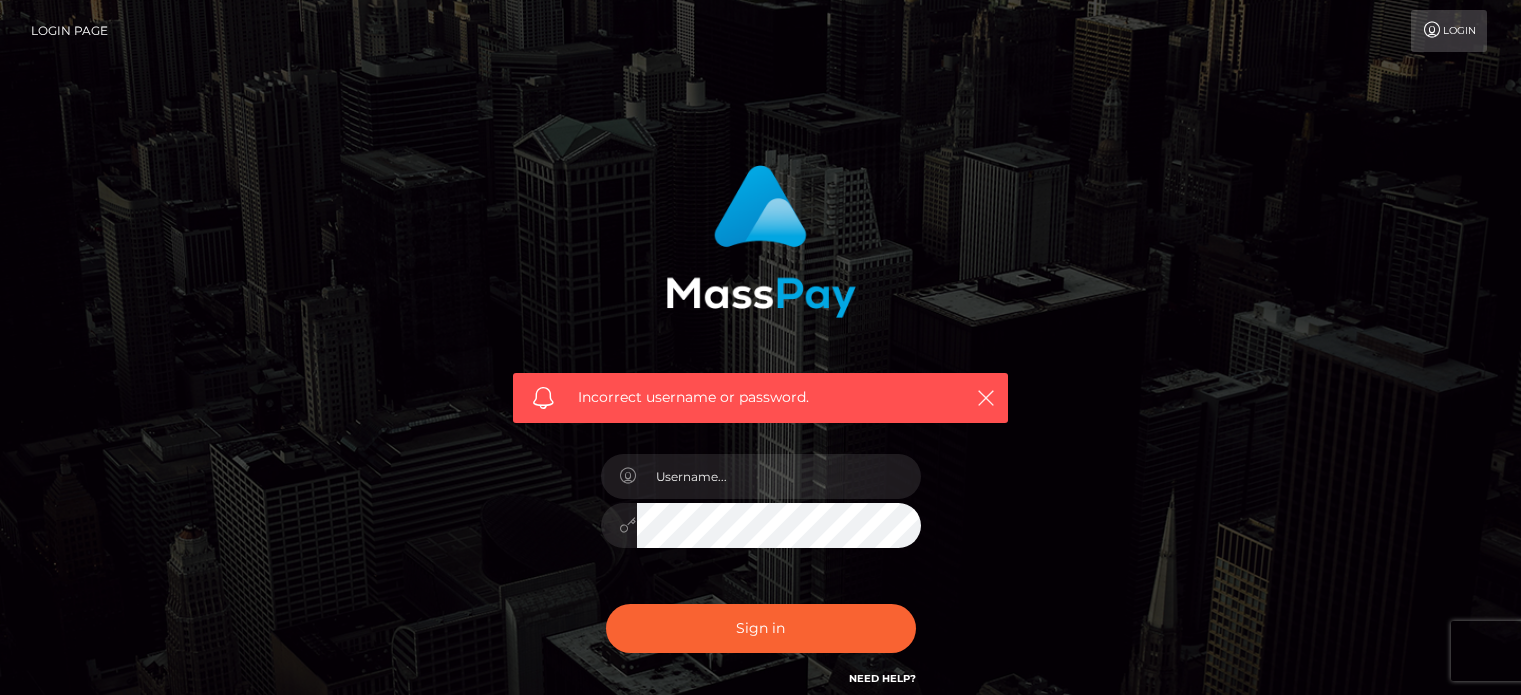 scroll, scrollTop: 0, scrollLeft: 0, axis: both 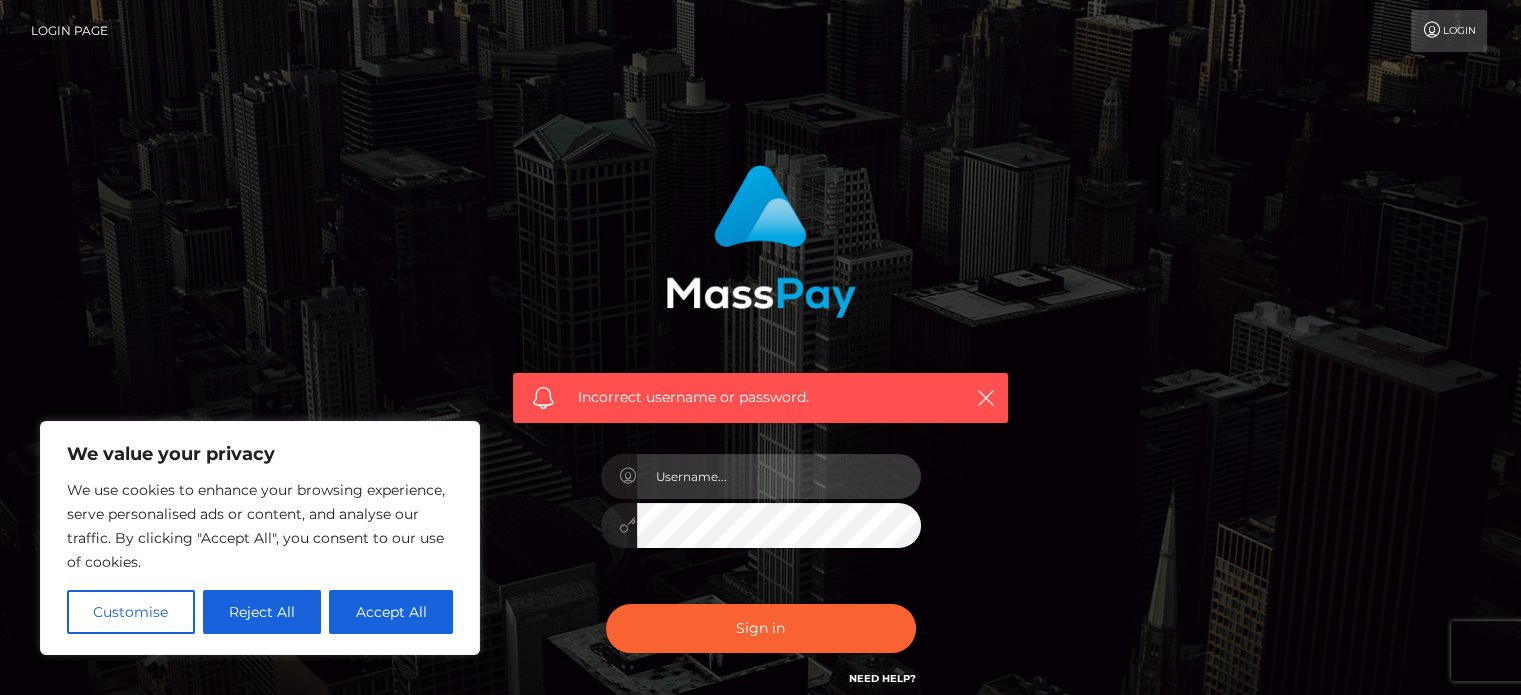 type on "[EMAIL]" 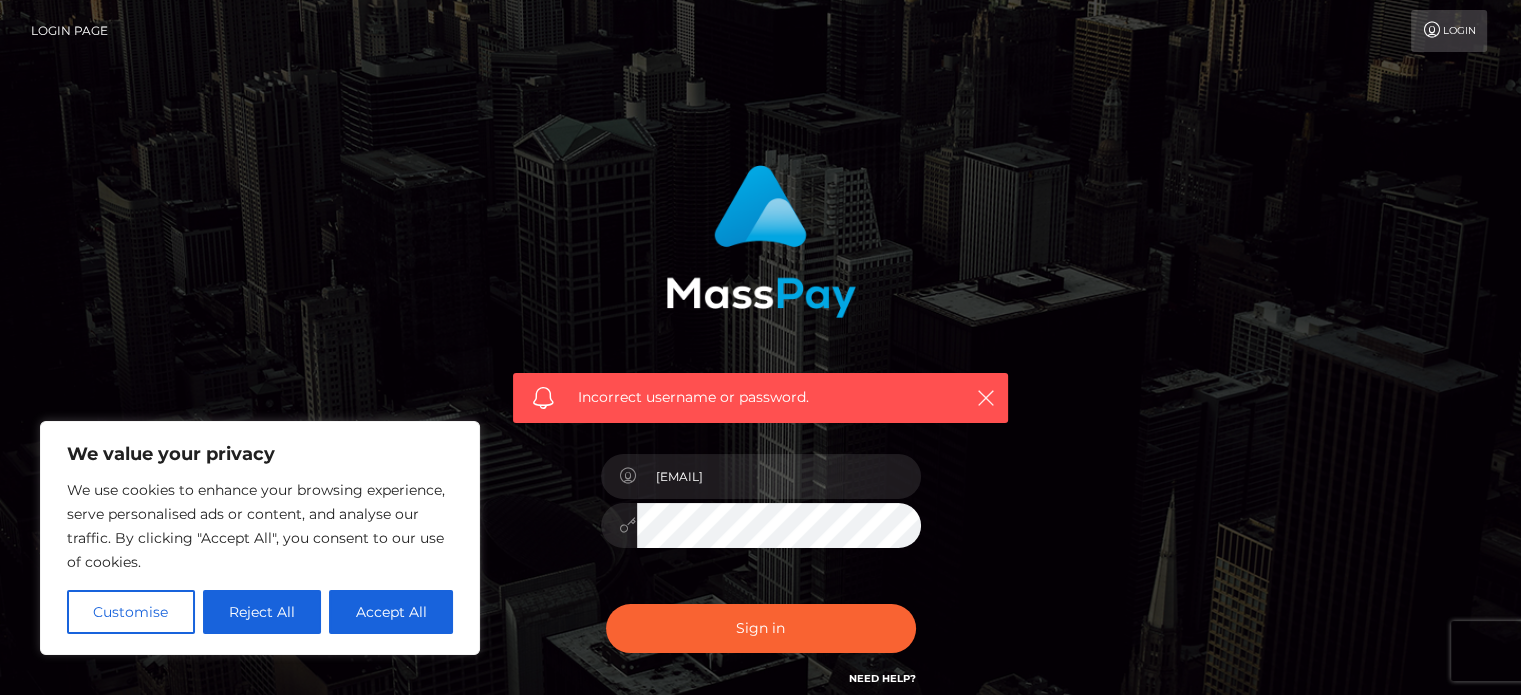 click on "Login" at bounding box center (1449, 31) 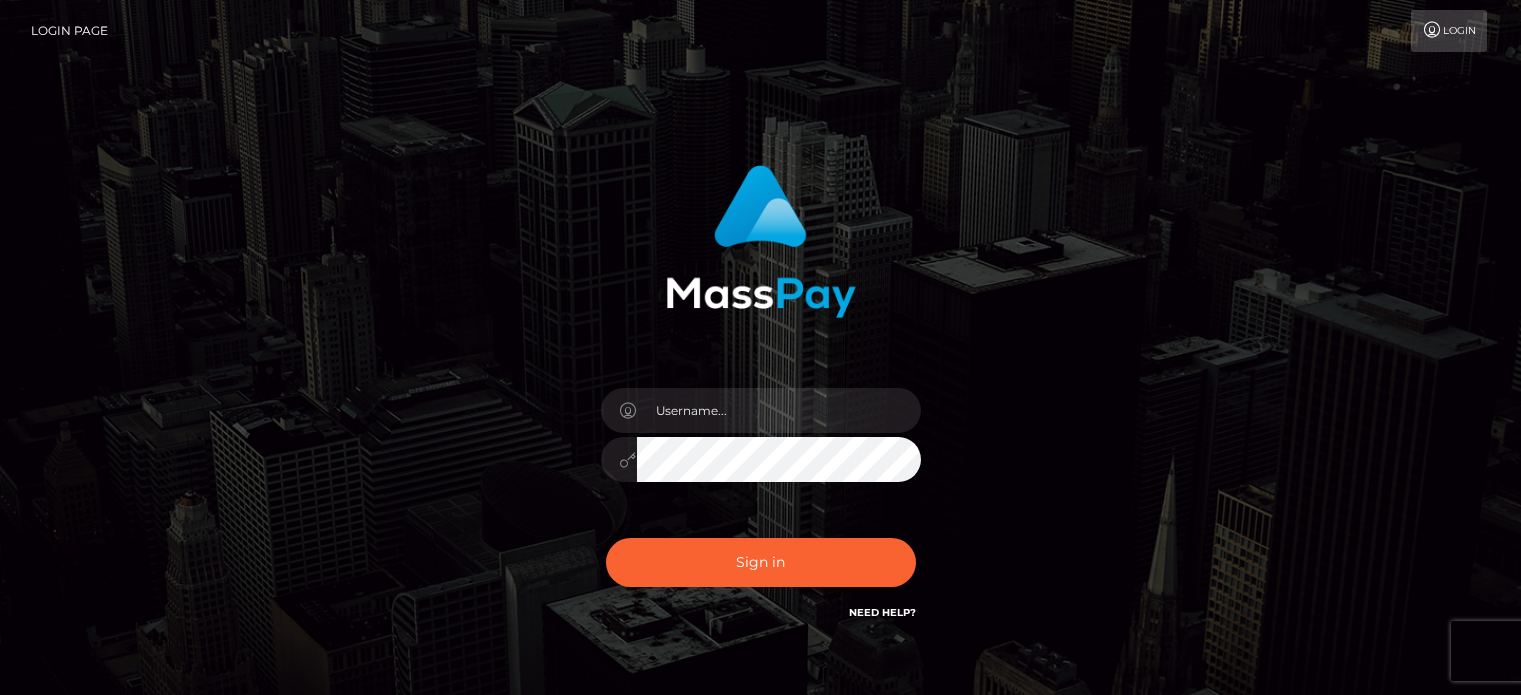 scroll, scrollTop: 0, scrollLeft: 0, axis: both 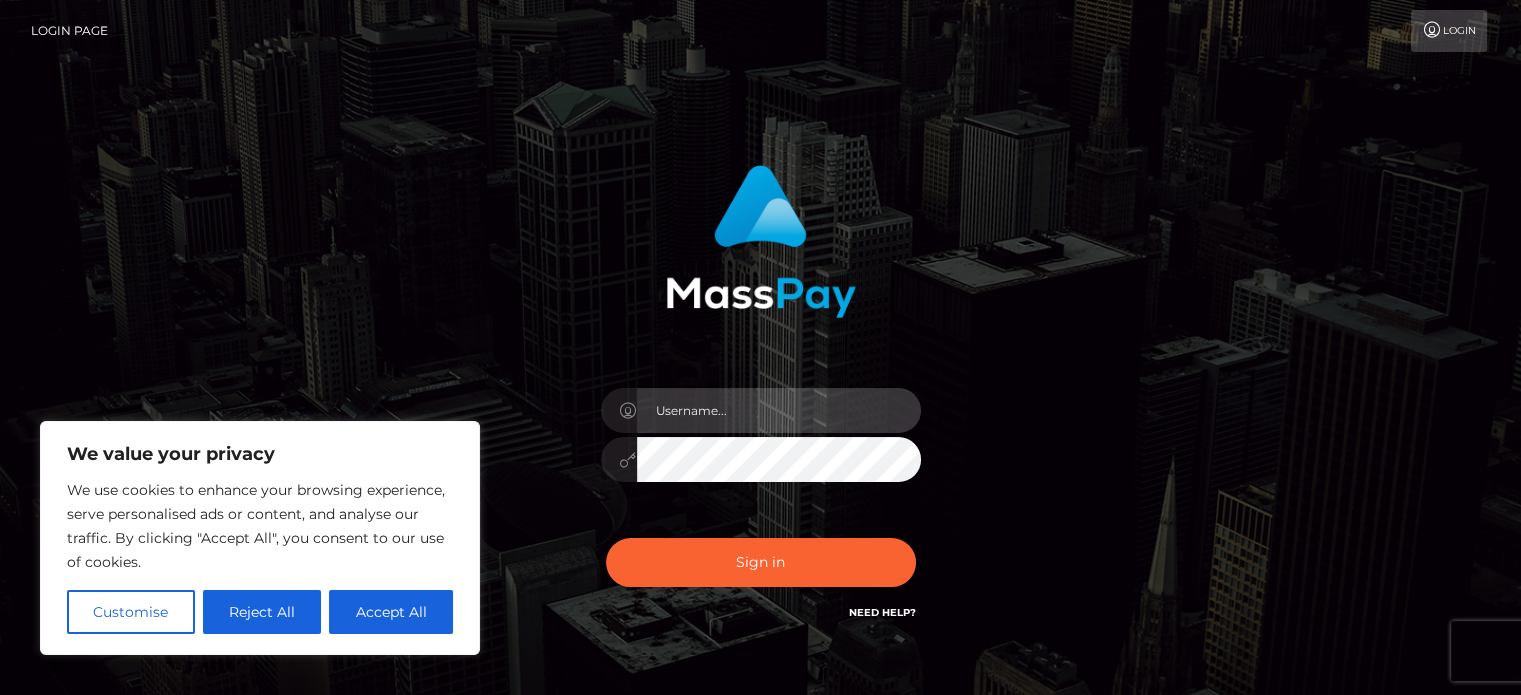 type on "[EMAIL]" 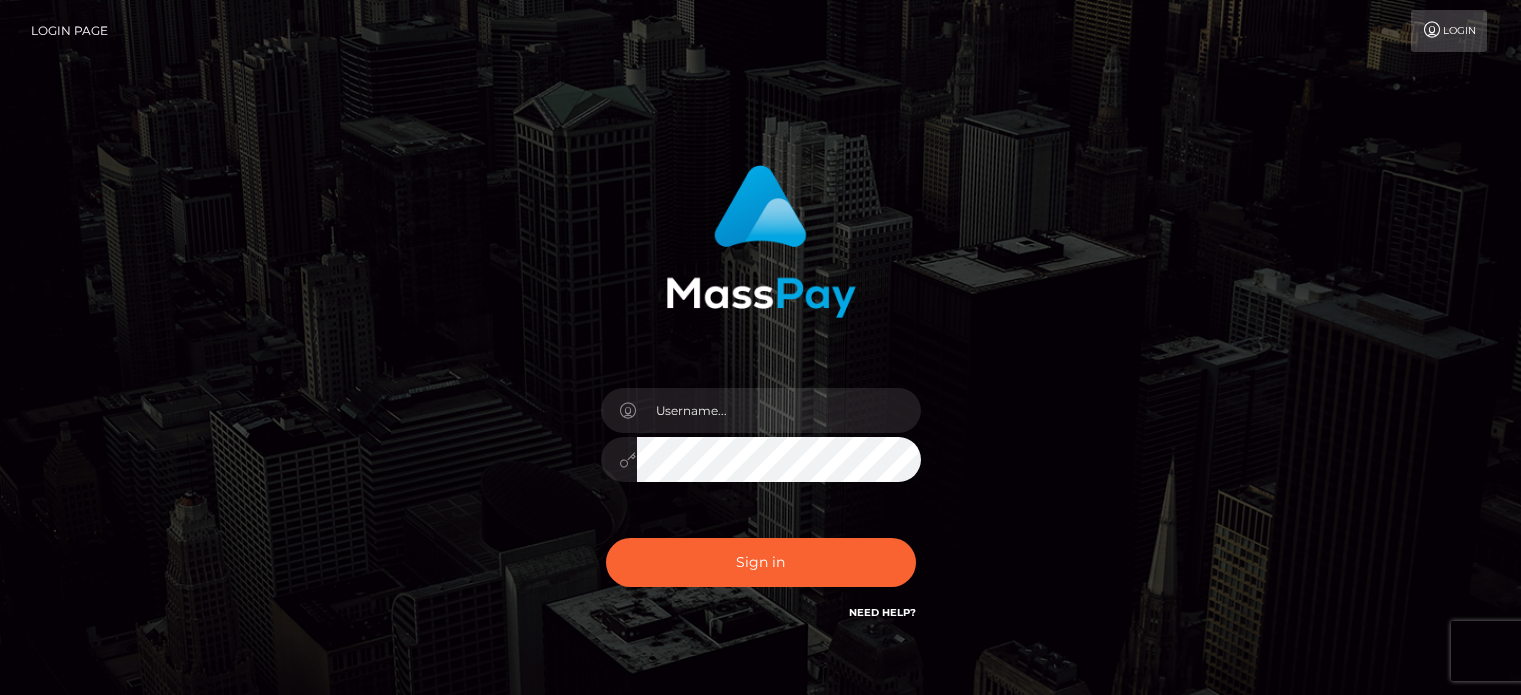 scroll, scrollTop: 0, scrollLeft: 0, axis: both 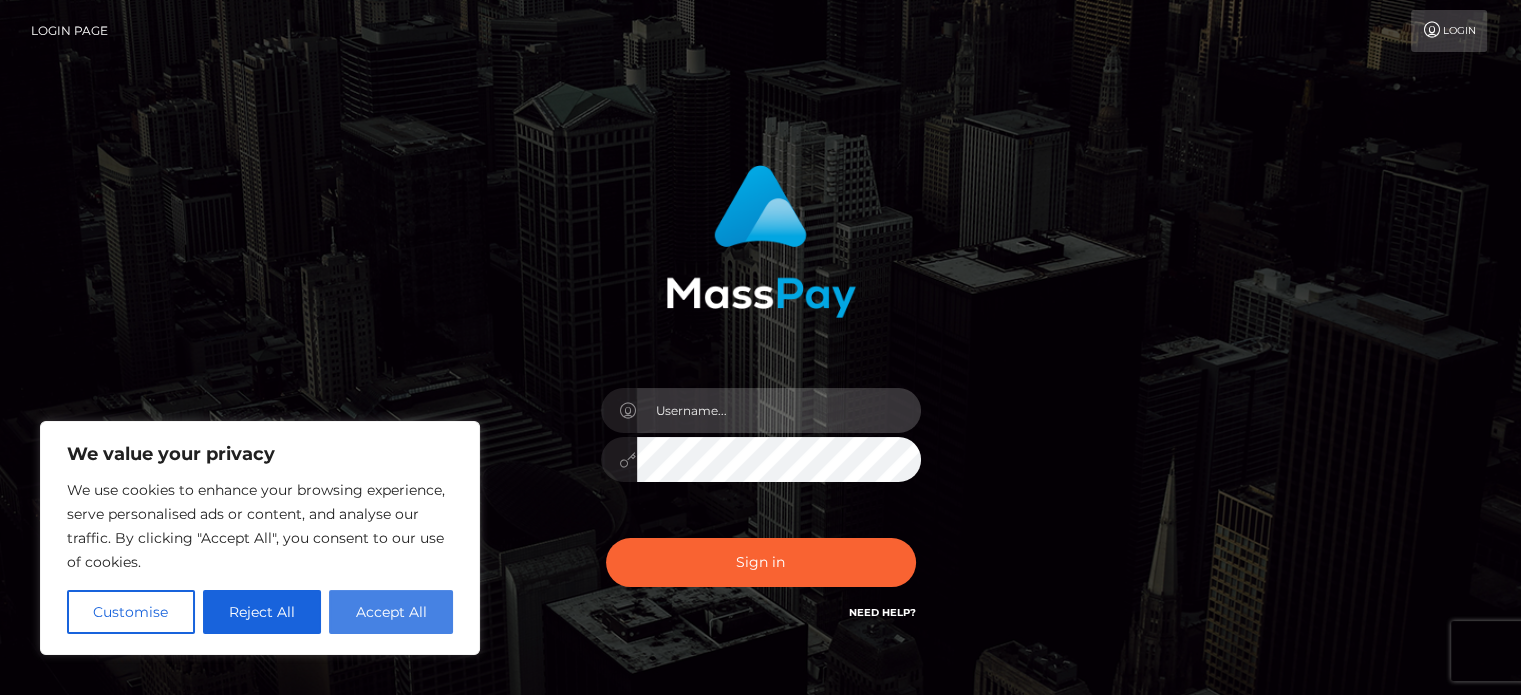 type on "[EMAIL]" 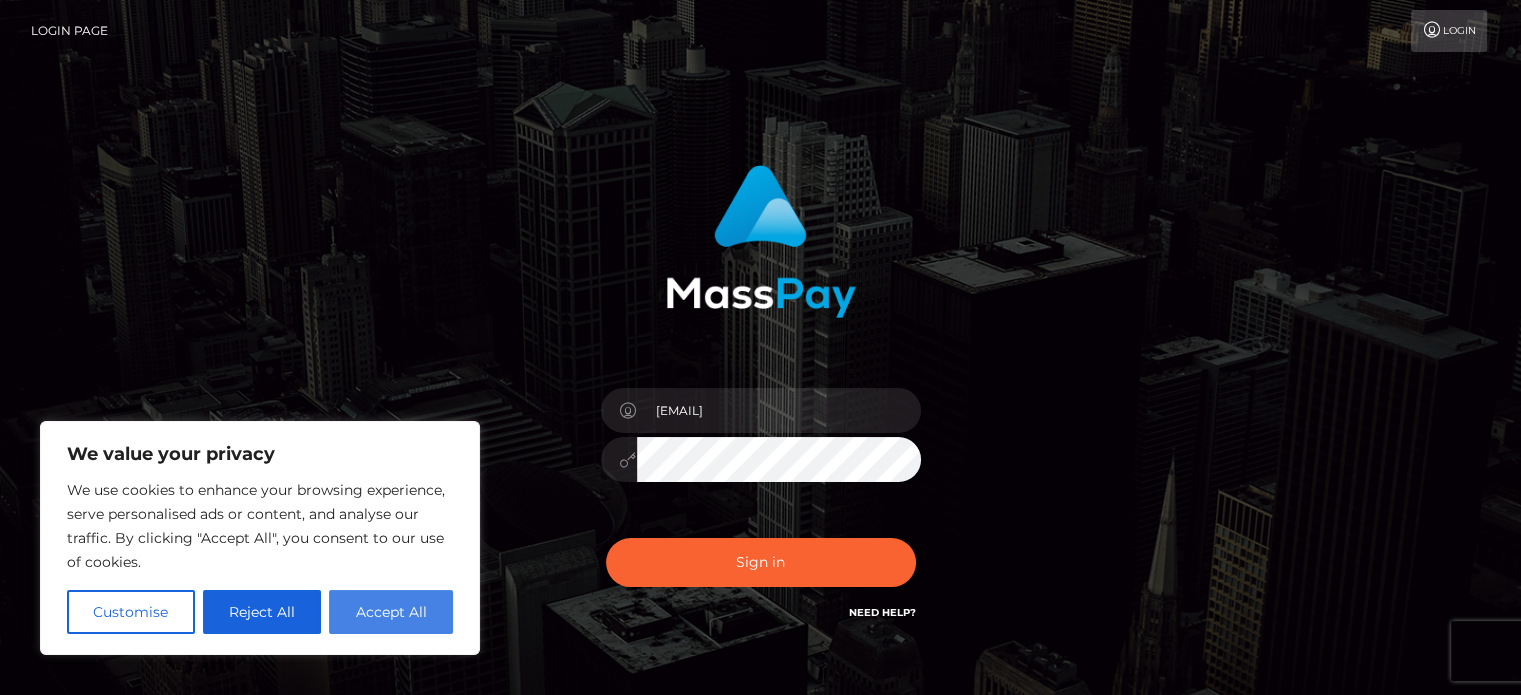 click on "Accept All" at bounding box center [391, 612] 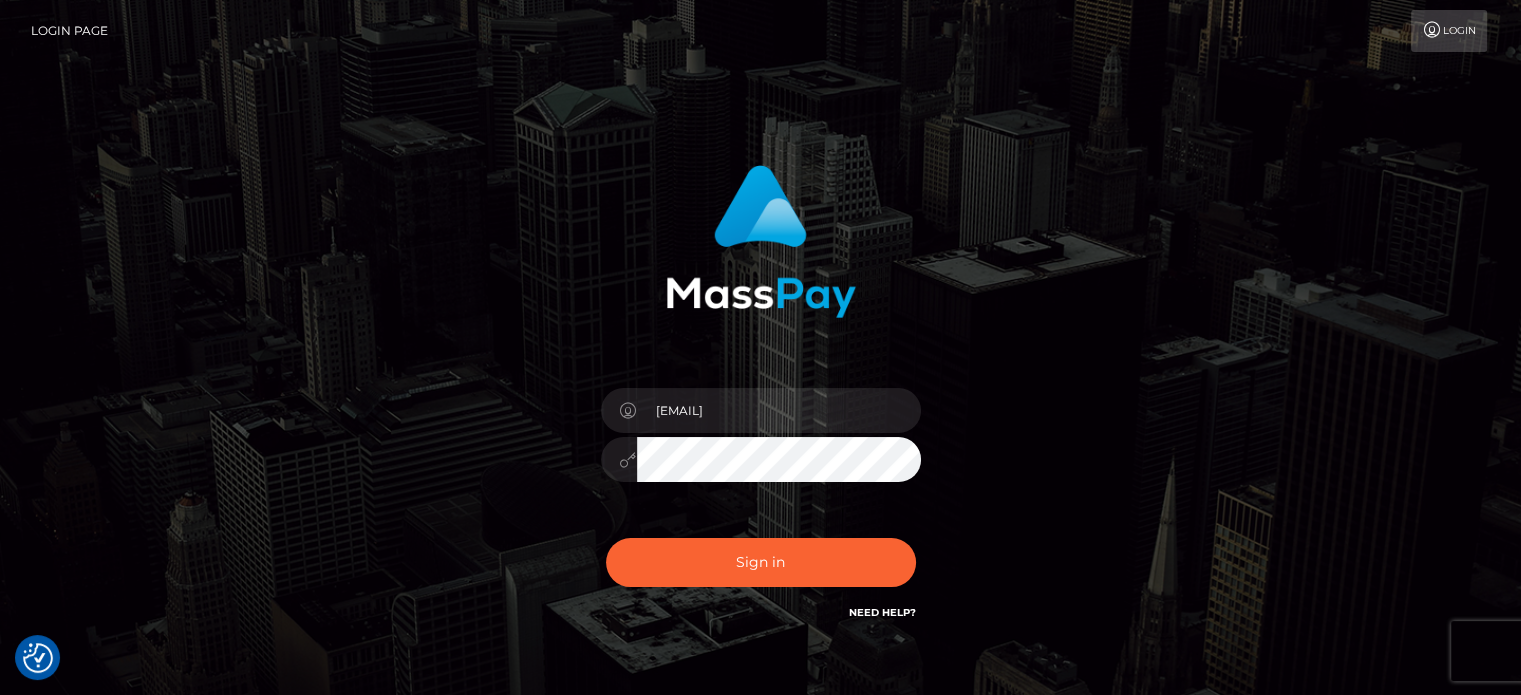 click on "Login Page" at bounding box center [69, 31] 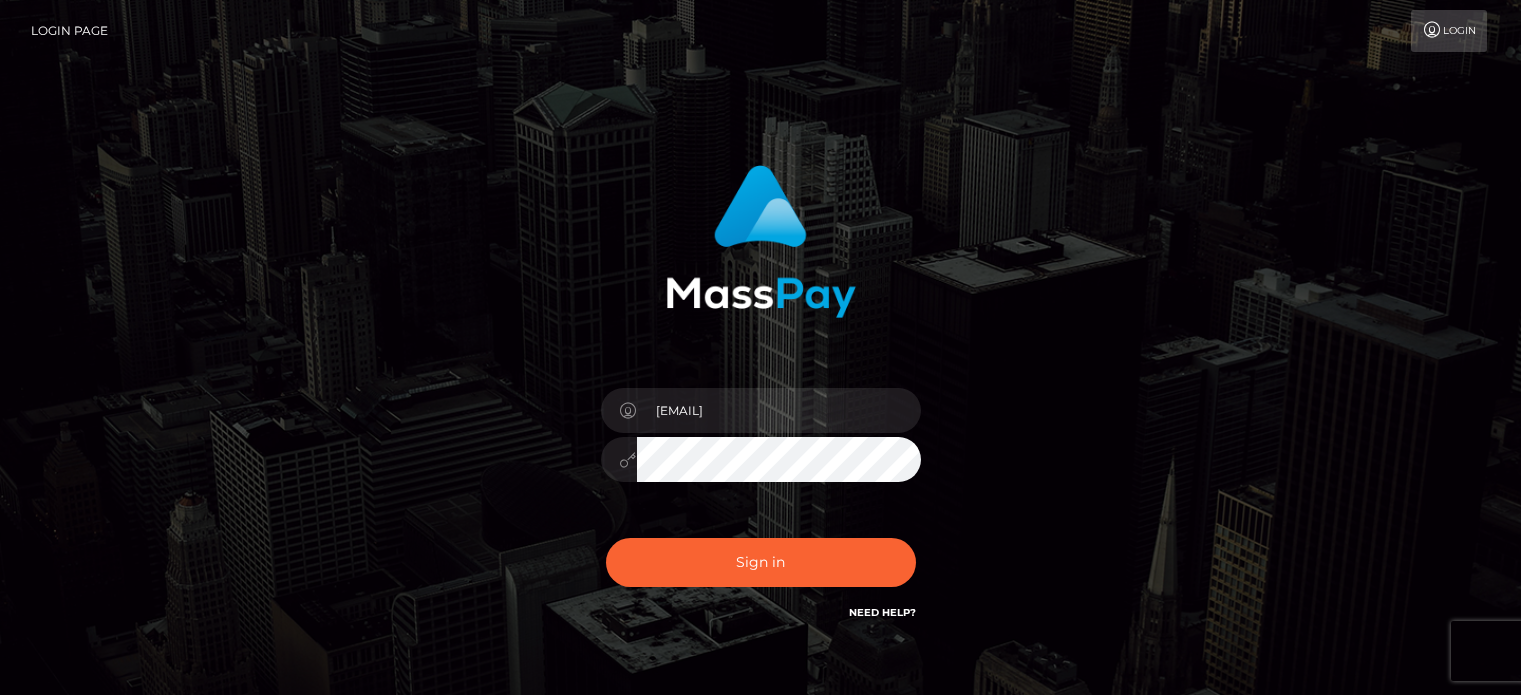 scroll, scrollTop: 0, scrollLeft: 0, axis: both 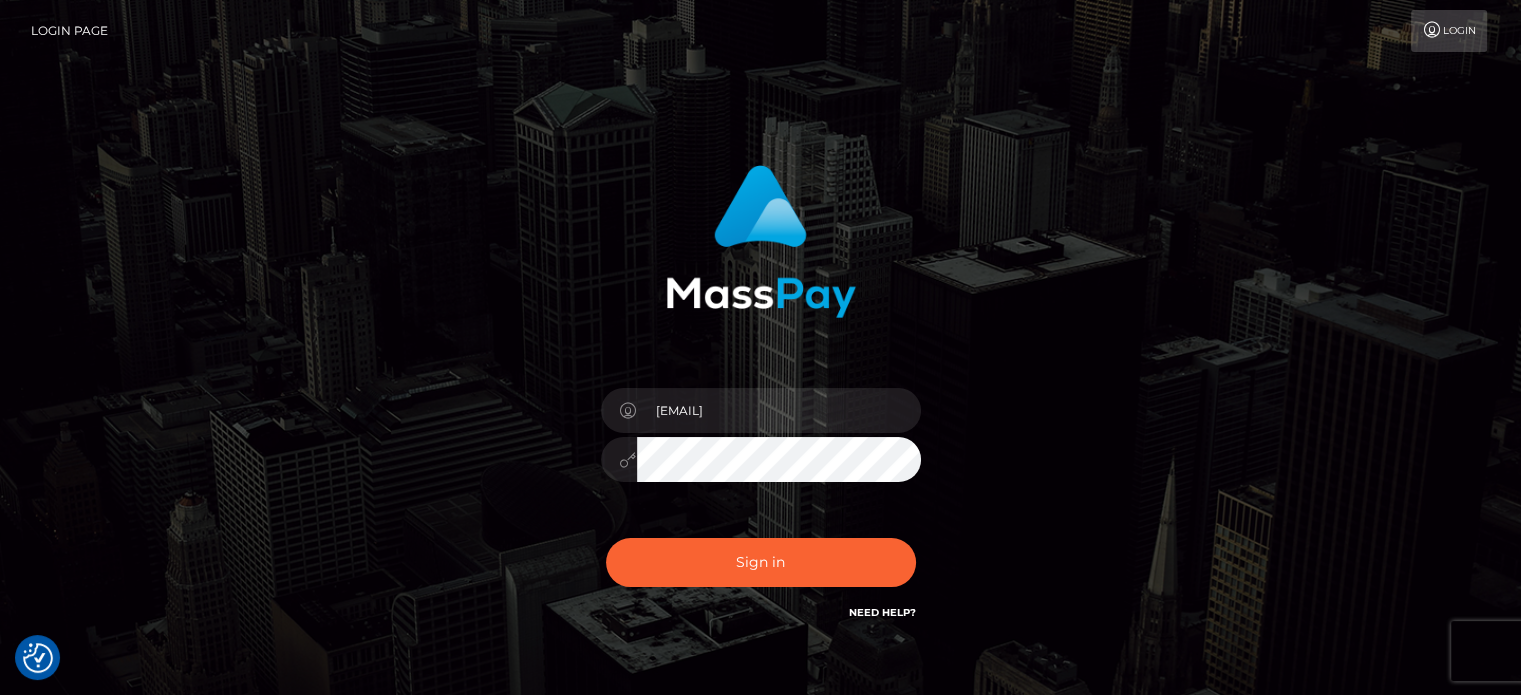 click on "Login" at bounding box center [1449, 31] 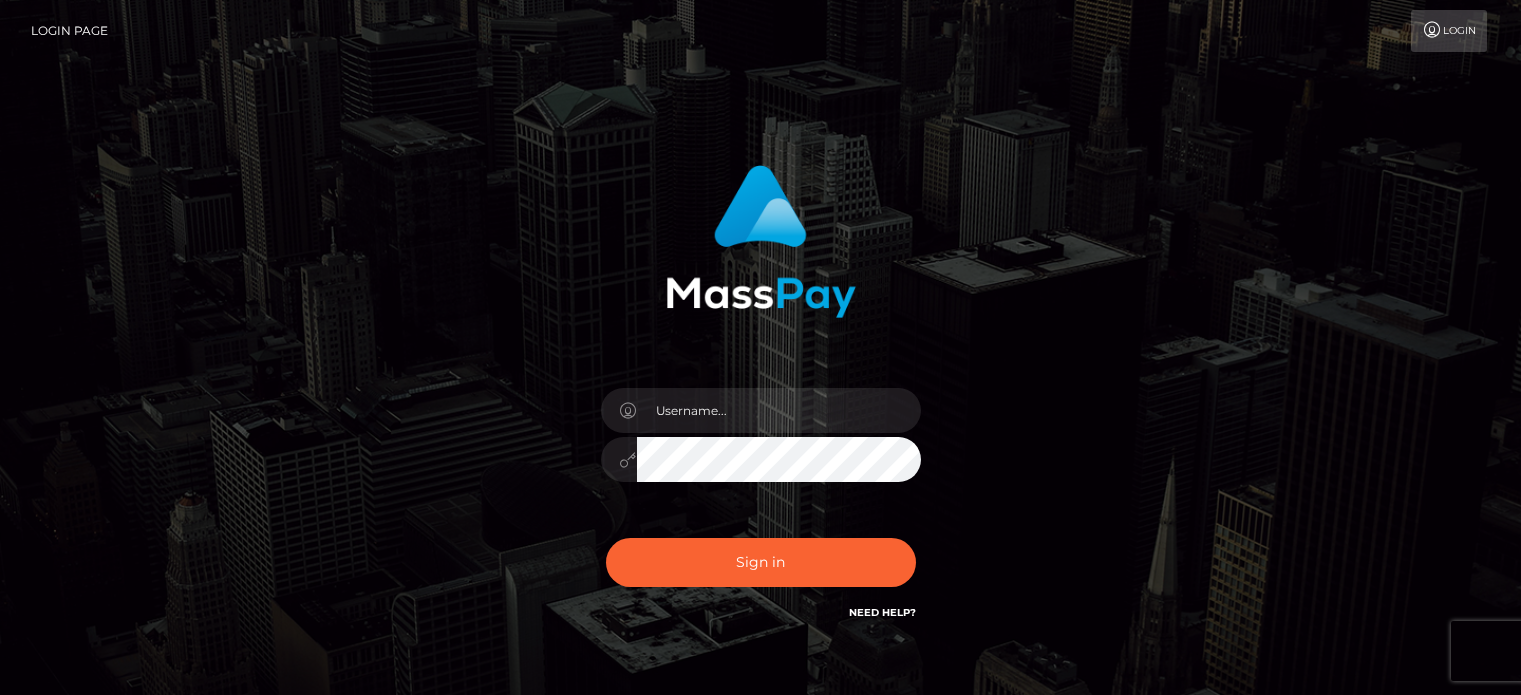 scroll, scrollTop: 0, scrollLeft: 0, axis: both 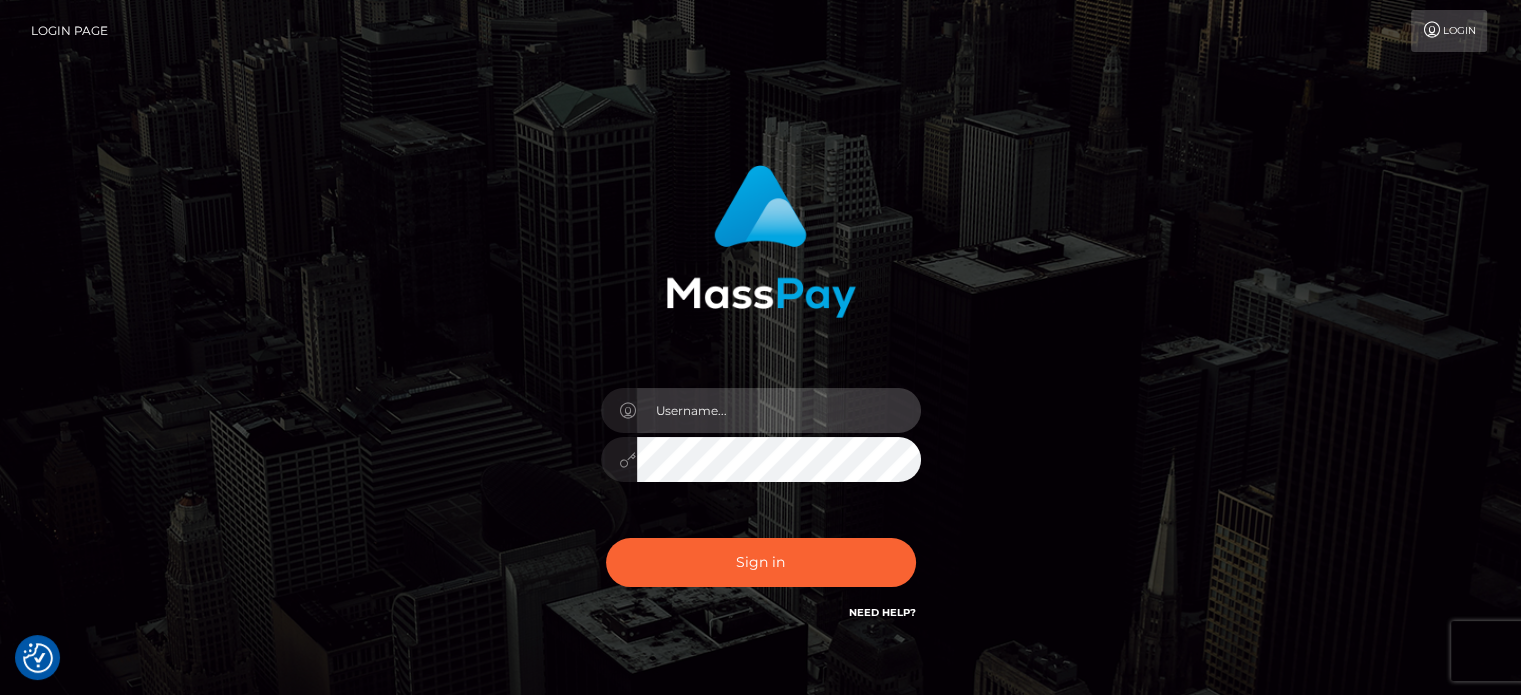 type on "[EMAIL]" 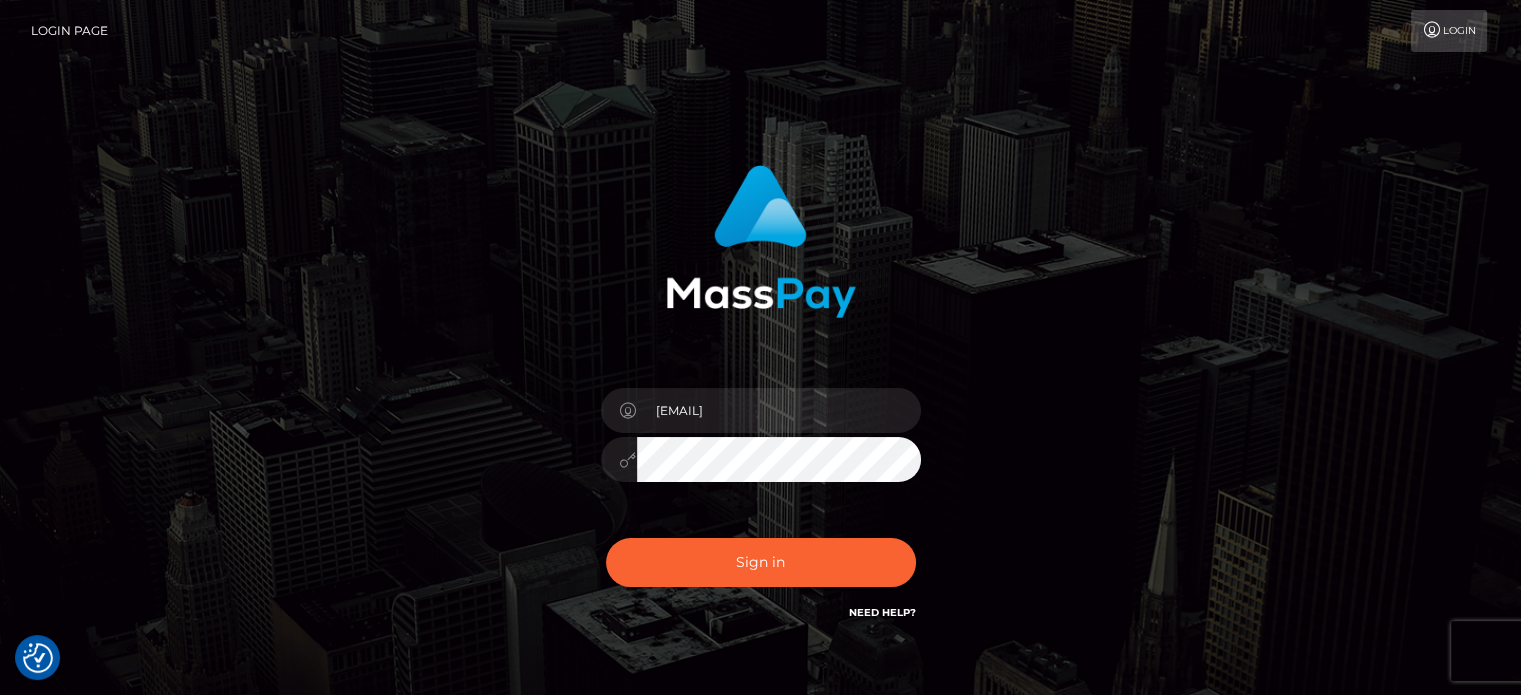 click on "ita25808@gmail.com
Sign in" at bounding box center [760, 394] 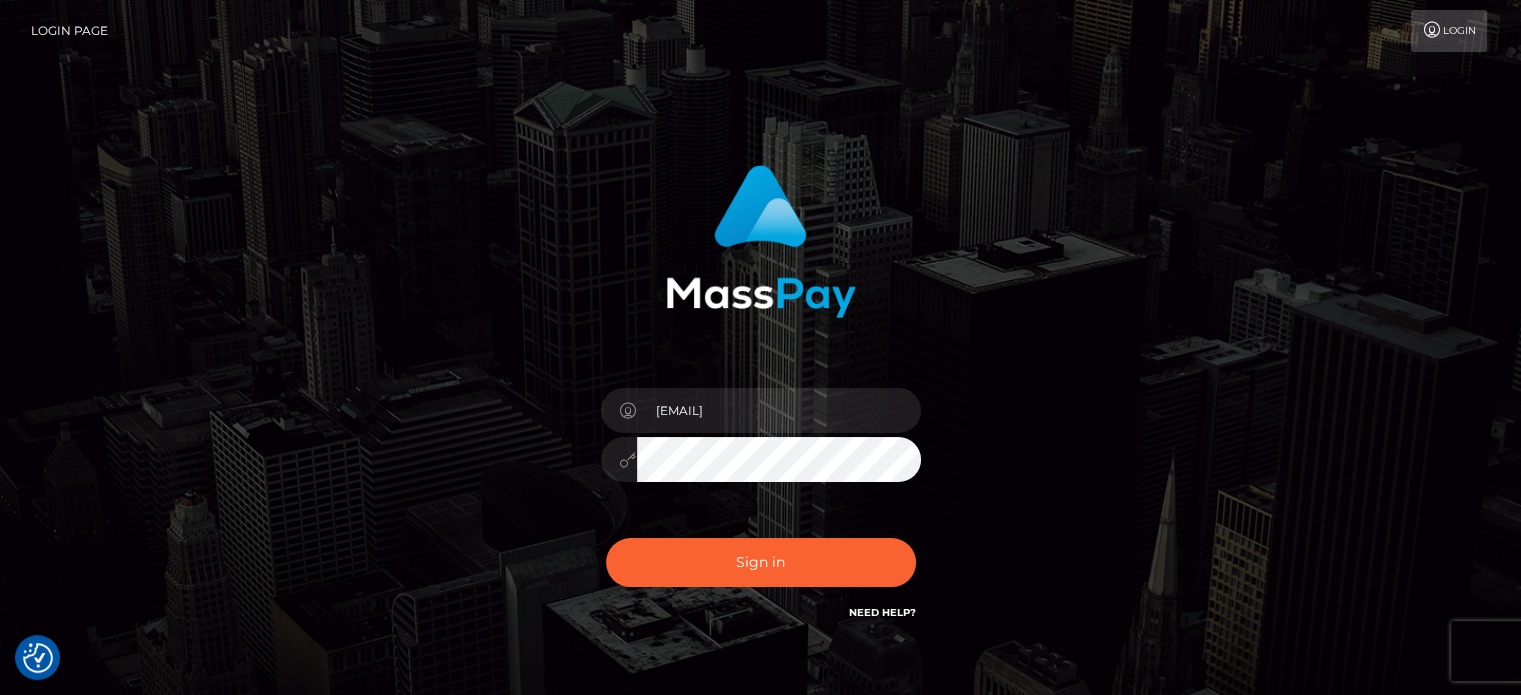 click on "Need
Help?" at bounding box center (882, 612) 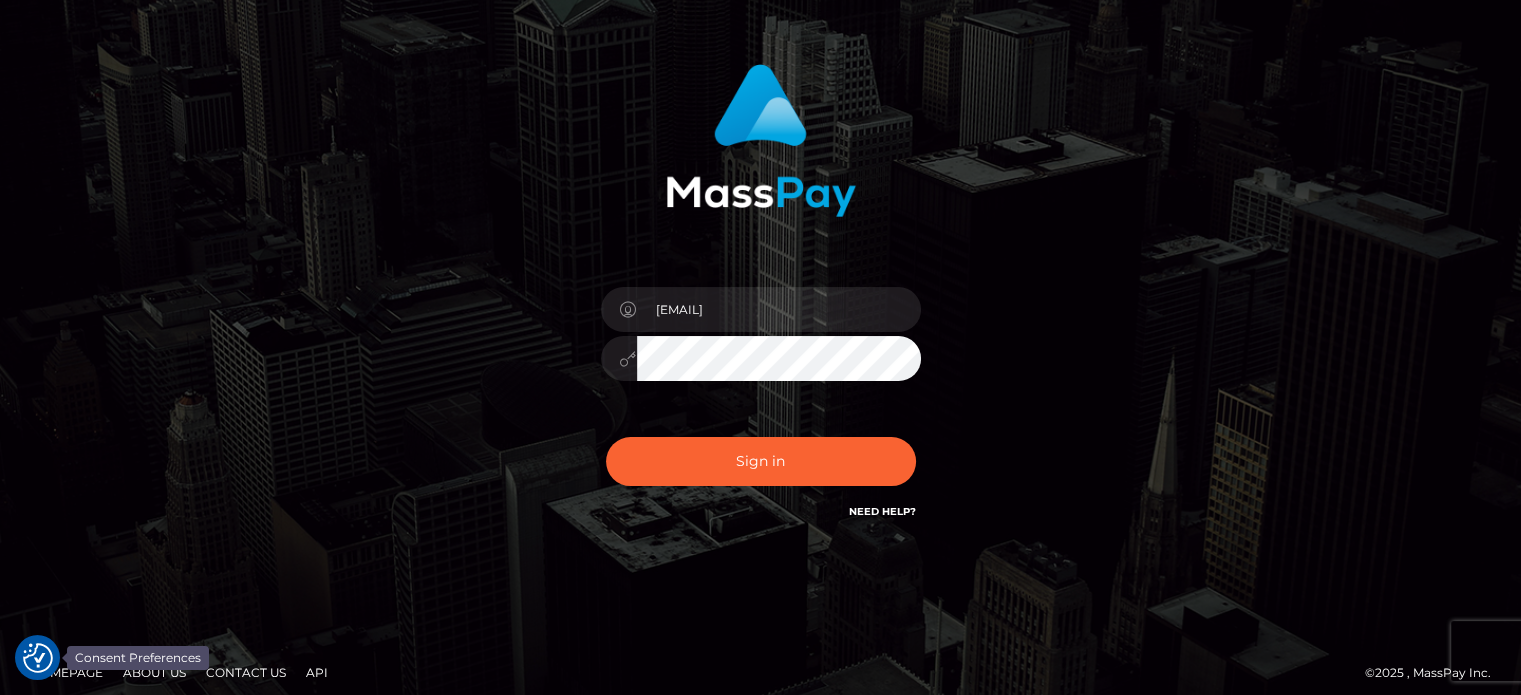 scroll, scrollTop: 113, scrollLeft: 0, axis: vertical 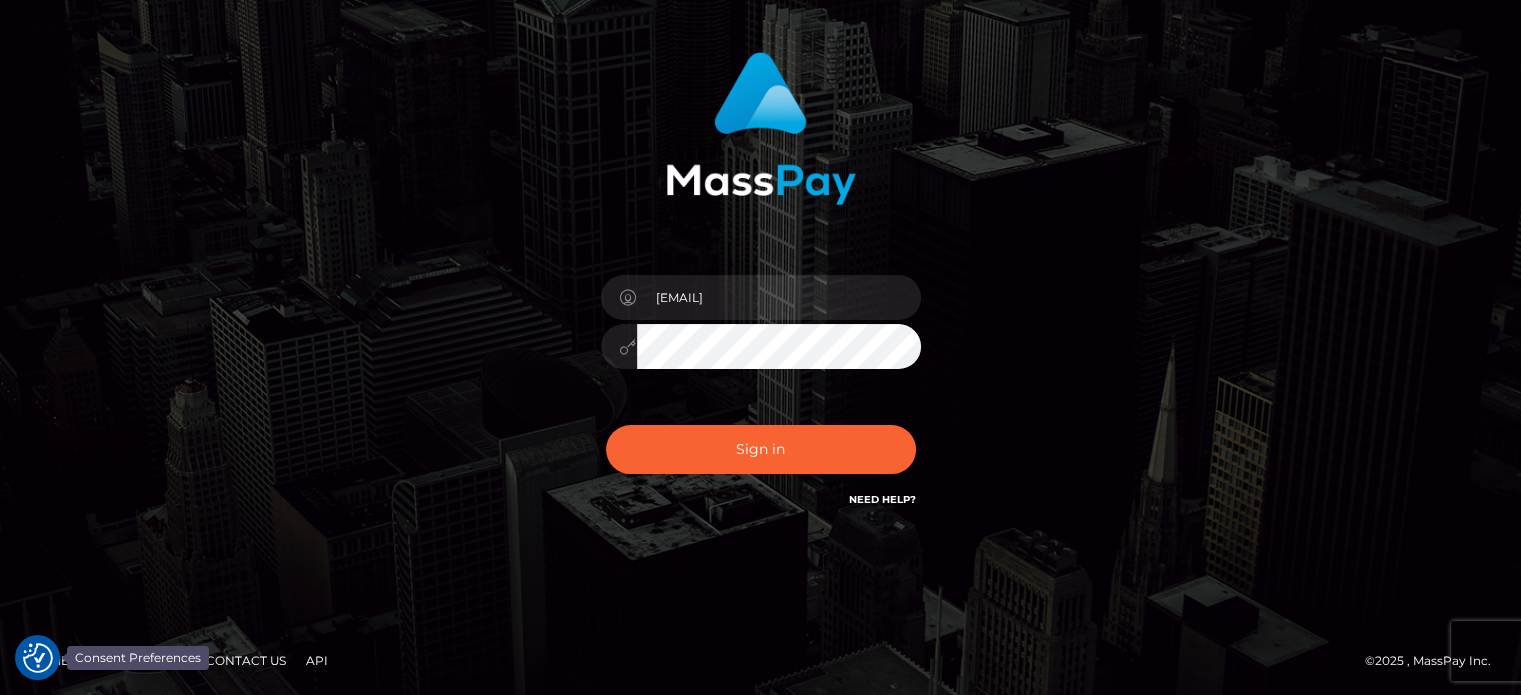 click at bounding box center (38, 658) 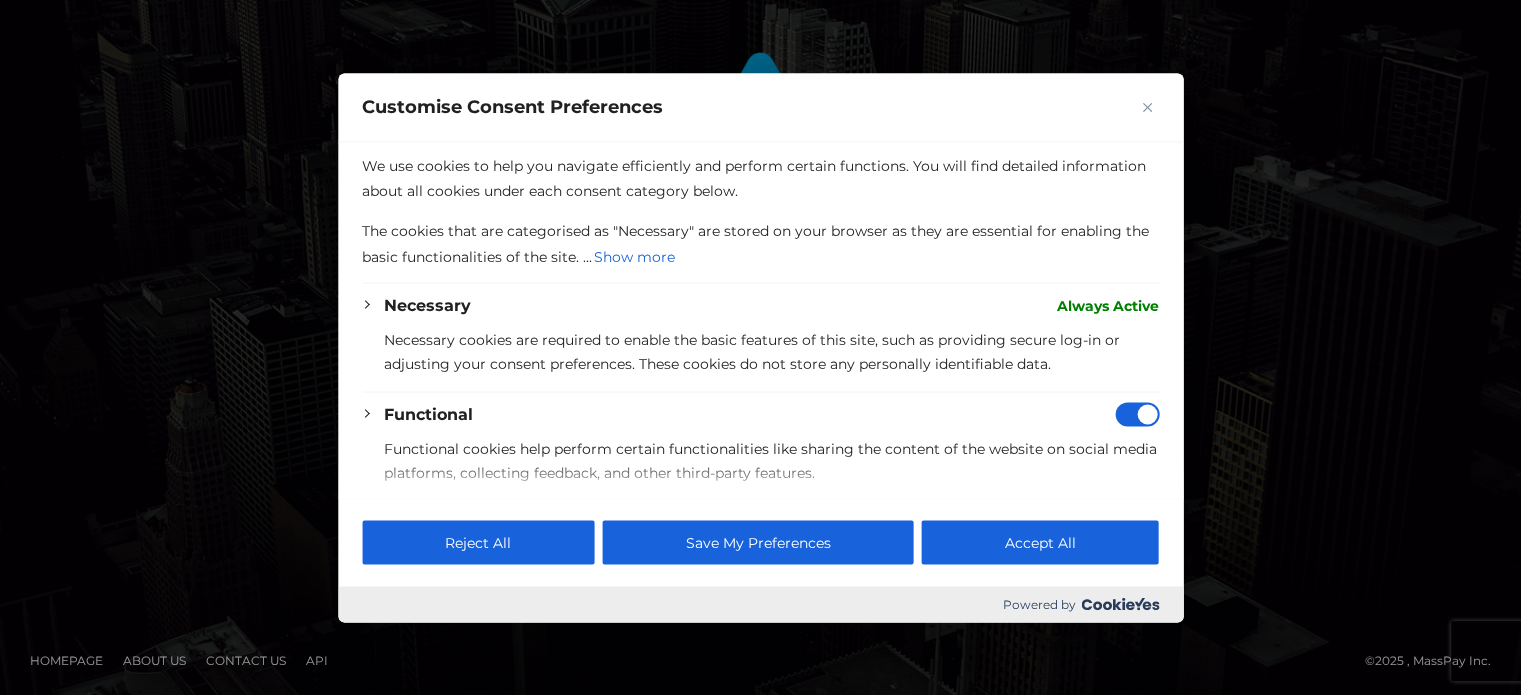 click at bounding box center [760, 347] 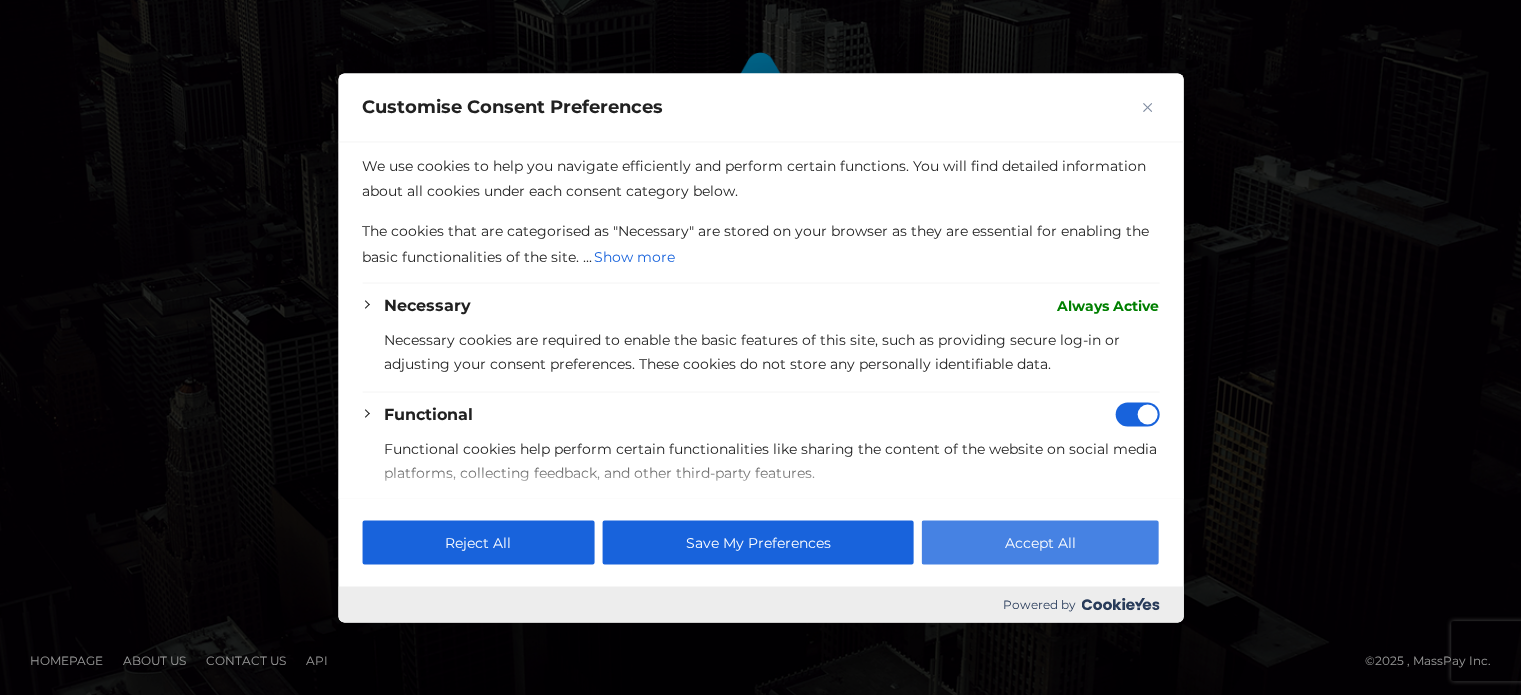 click on "Accept All" at bounding box center [1040, 542] 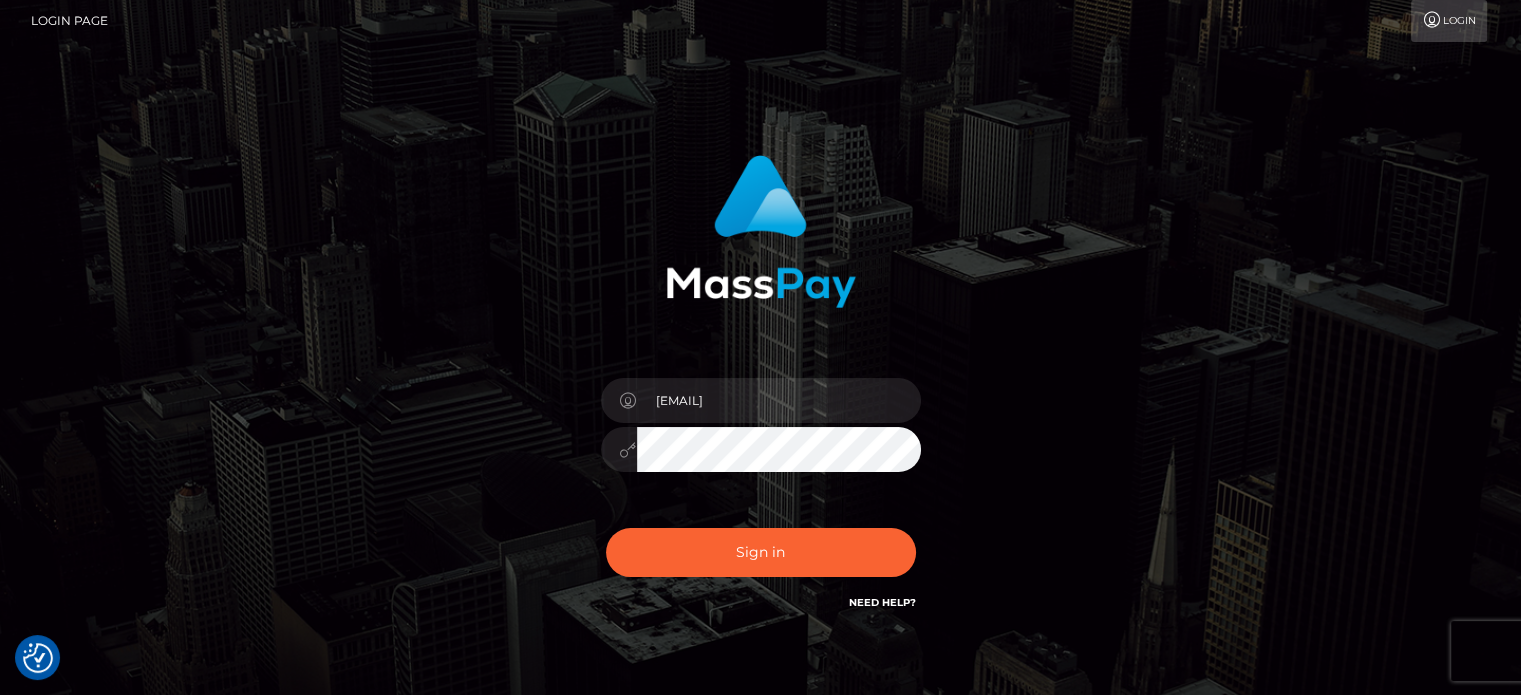scroll, scrollTop: 0, scrollLeft: 0, axis: both 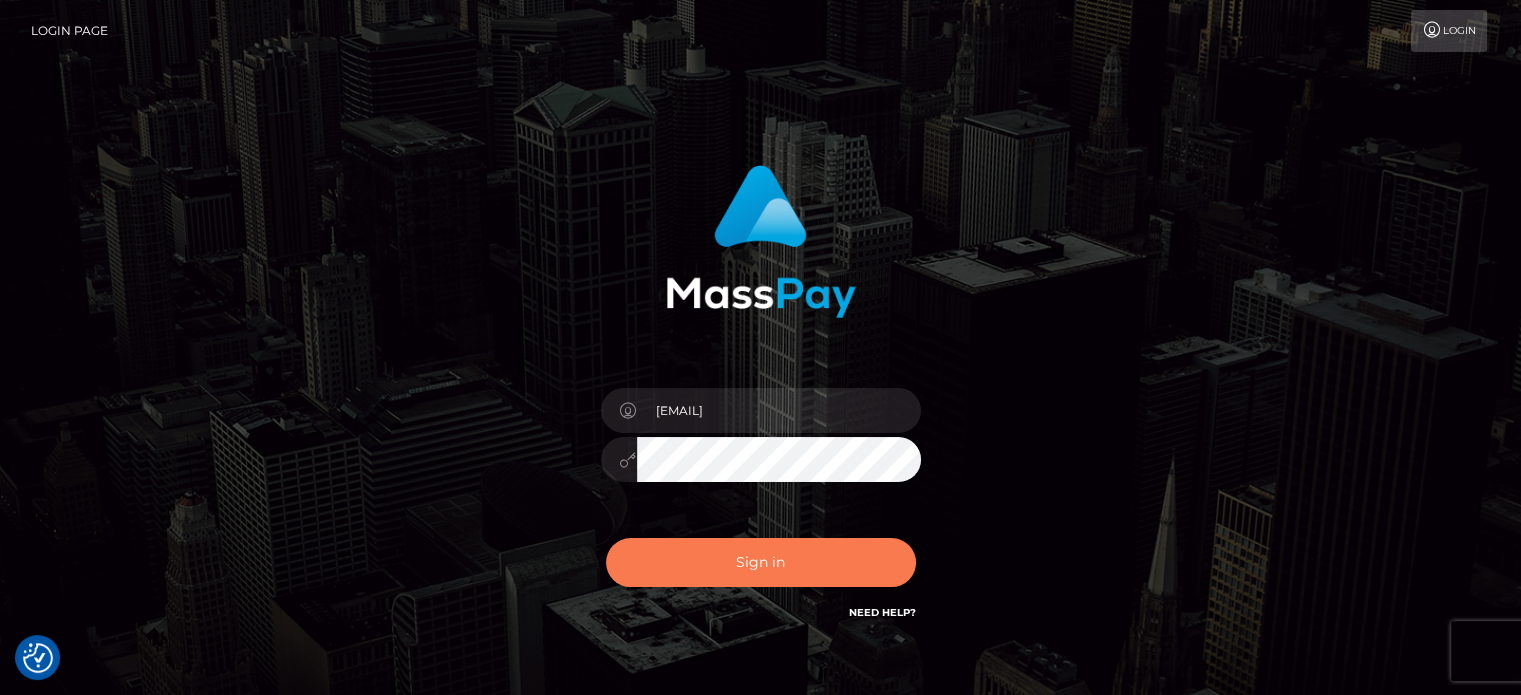 click on "Sign in" at bounding box center (761, 562) 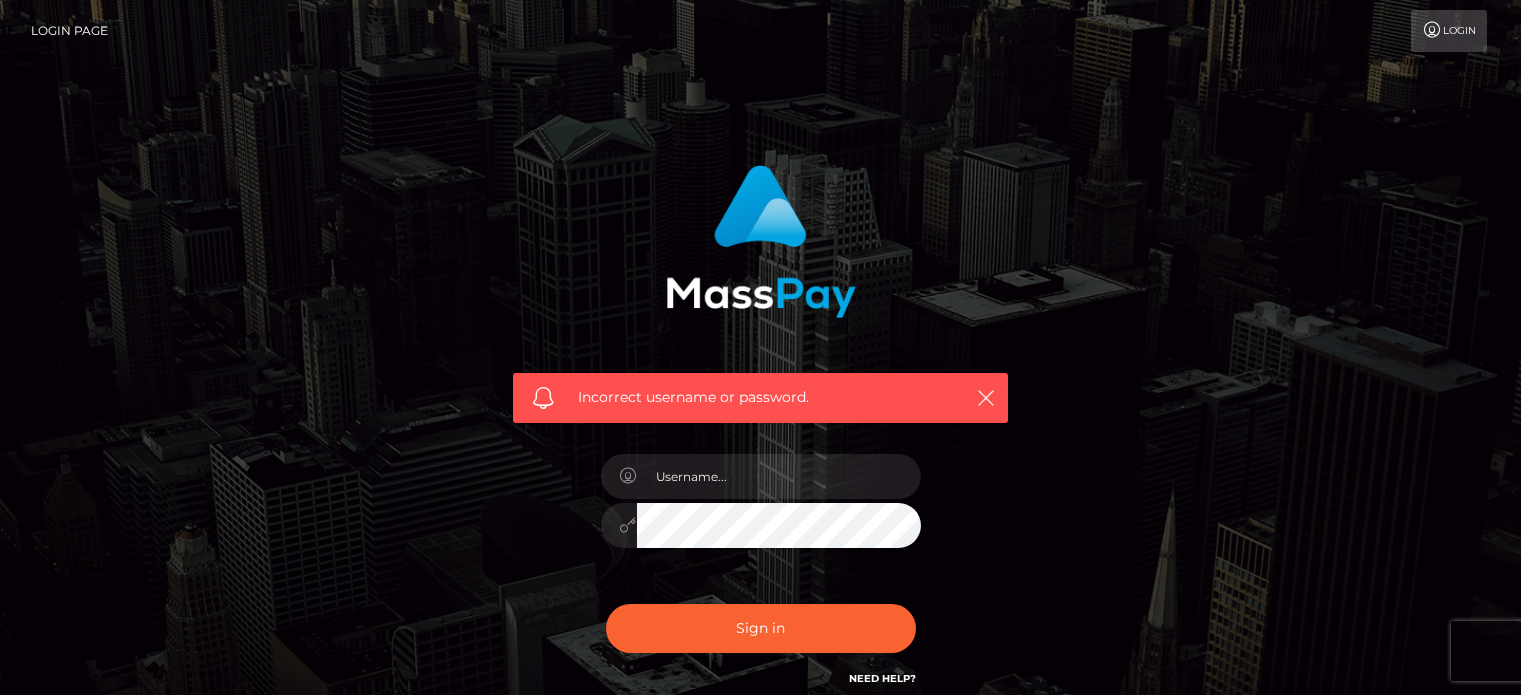 scroll, scrollTop: 0, scrollLeft: 0, axis: both 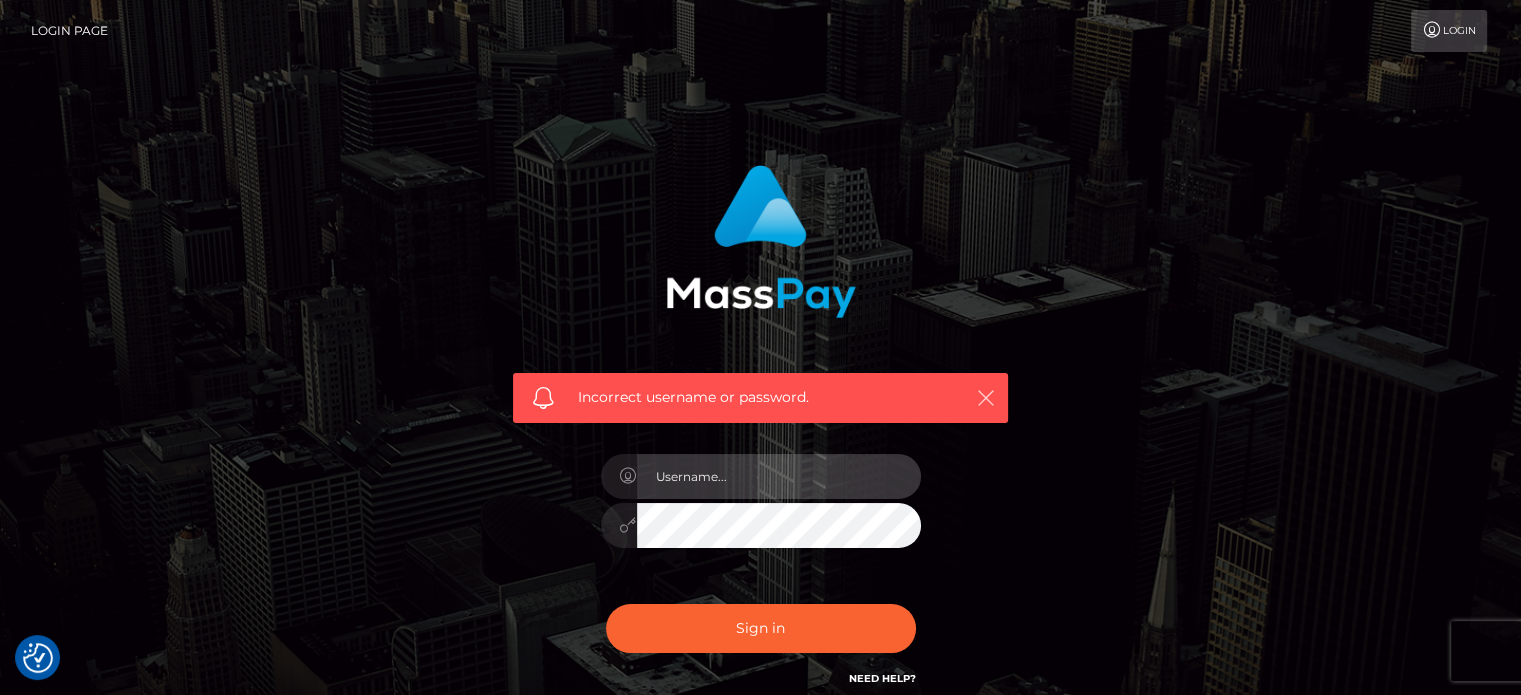 type on "[EMAIL]" 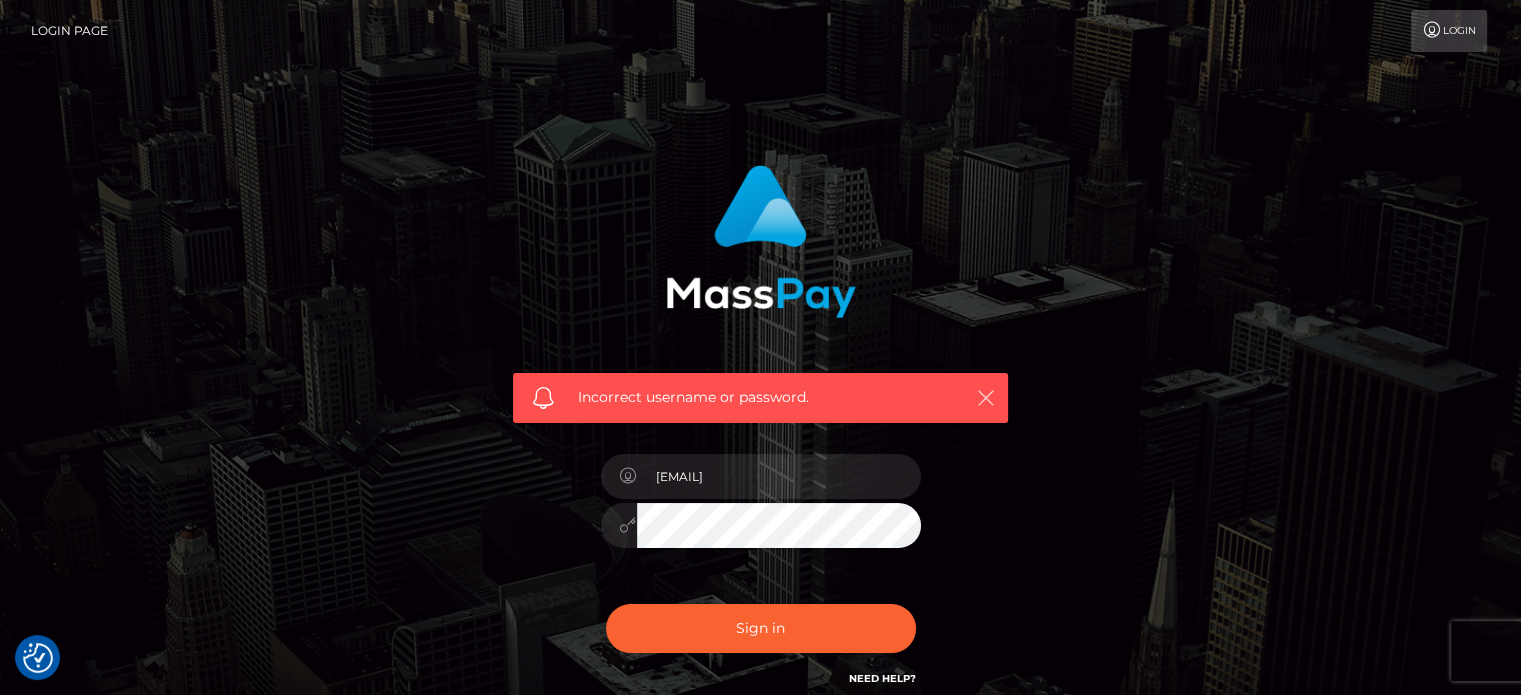 click at bounding box center (986, 398) 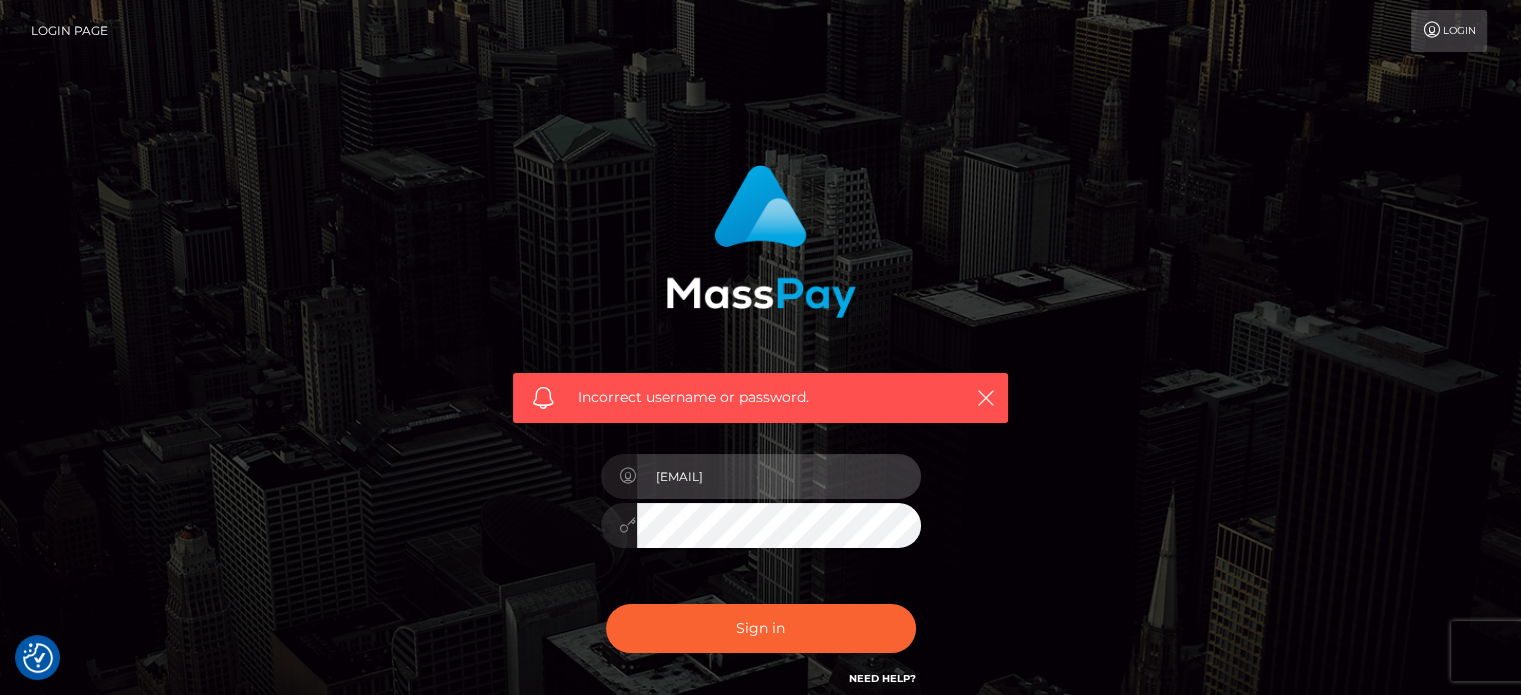 click on "[EMAIL]" at bounding box center (779, 476) 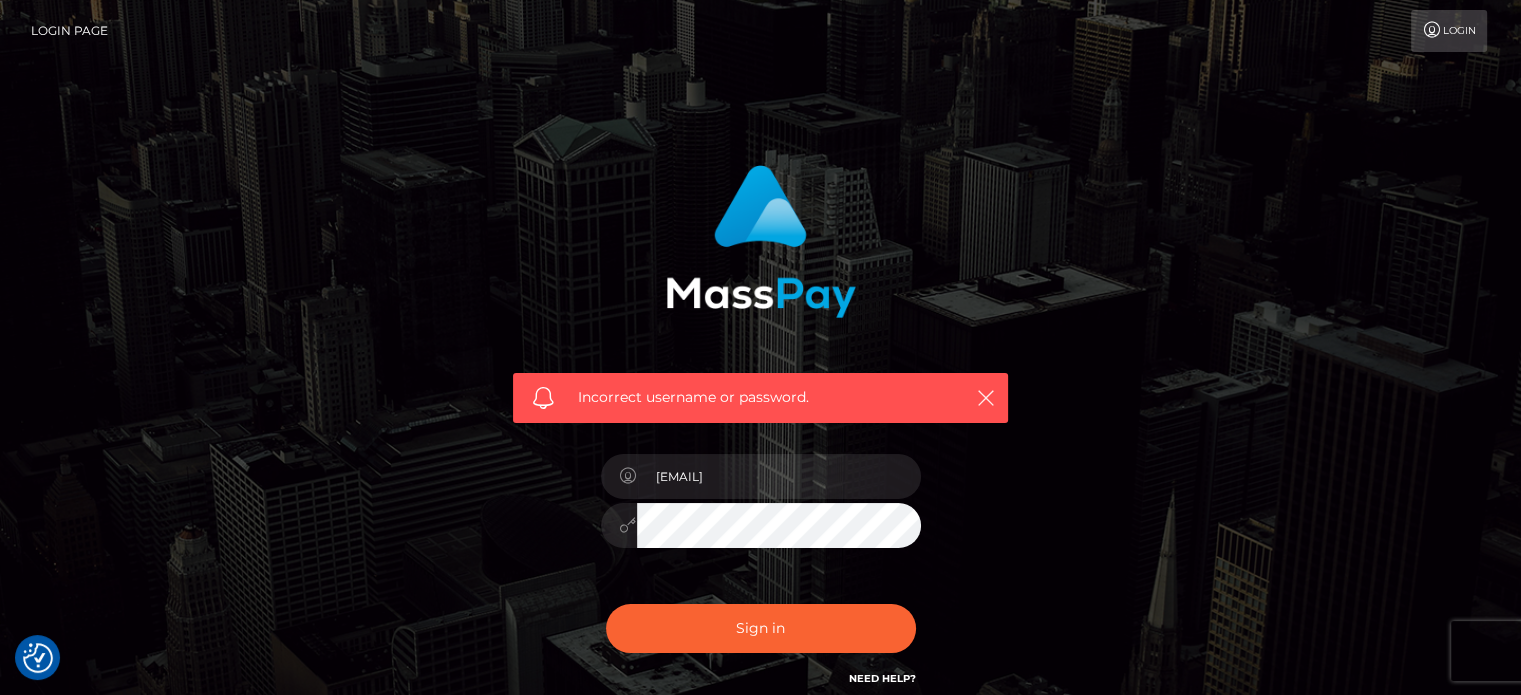 click on "Incorrect username or password.
[EMAIL]" at bounding box center [761, 437] 